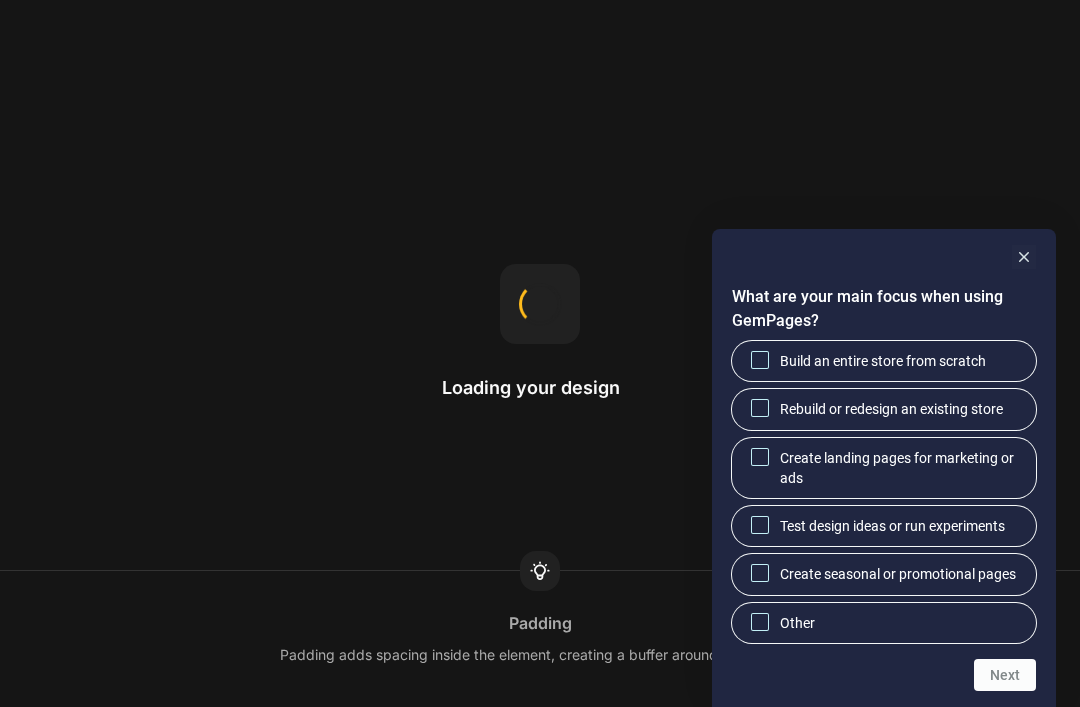 scroll, scrollTop: 0, scrollLeft: 0, axis: both 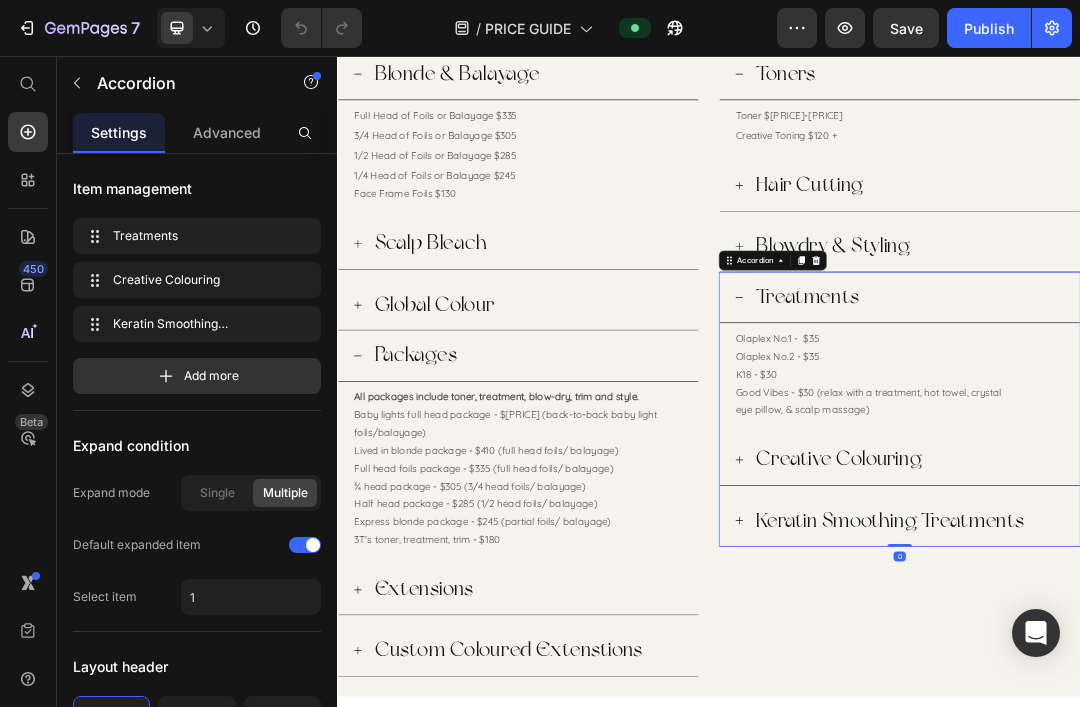 click on "Keratin Smoothing Treatments" at bounding box center [1229, 806] 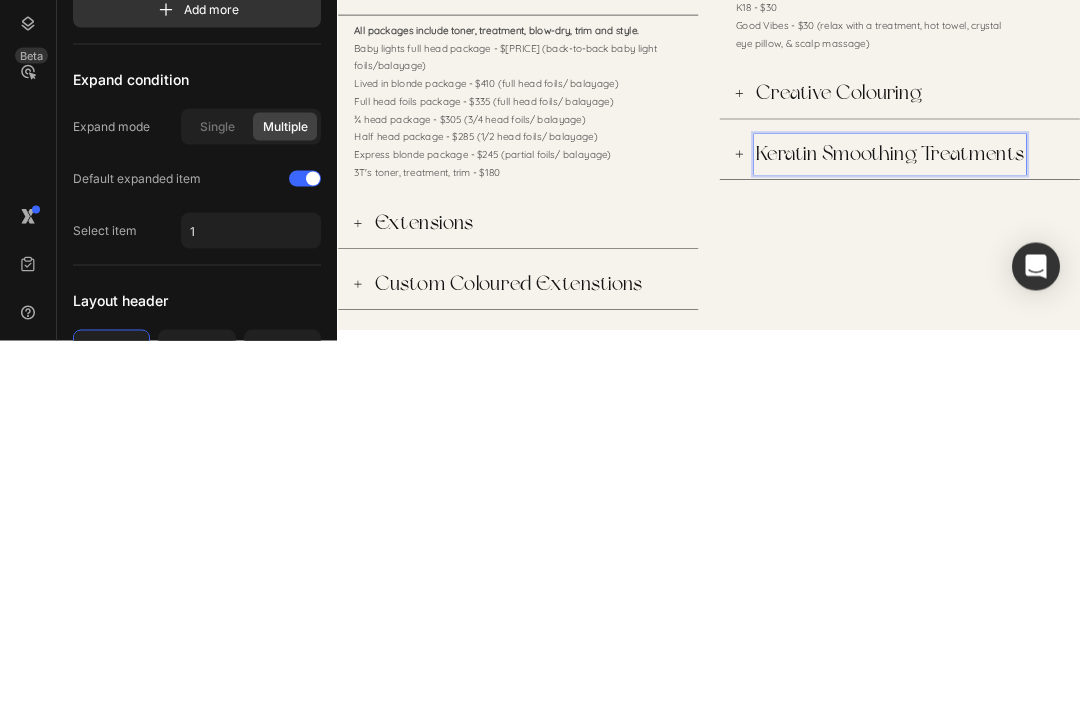 click on "Creative Colouring" at bounding box center [1147, 341] 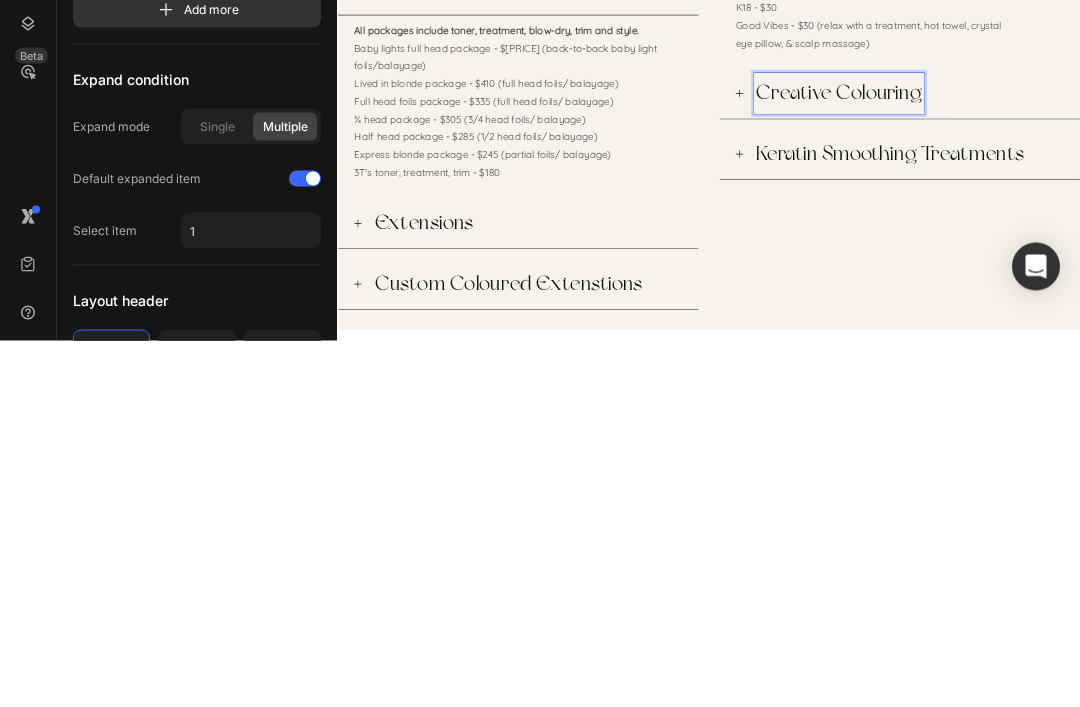 click on "Creative Colouring" at bounding box center (1147, 341) 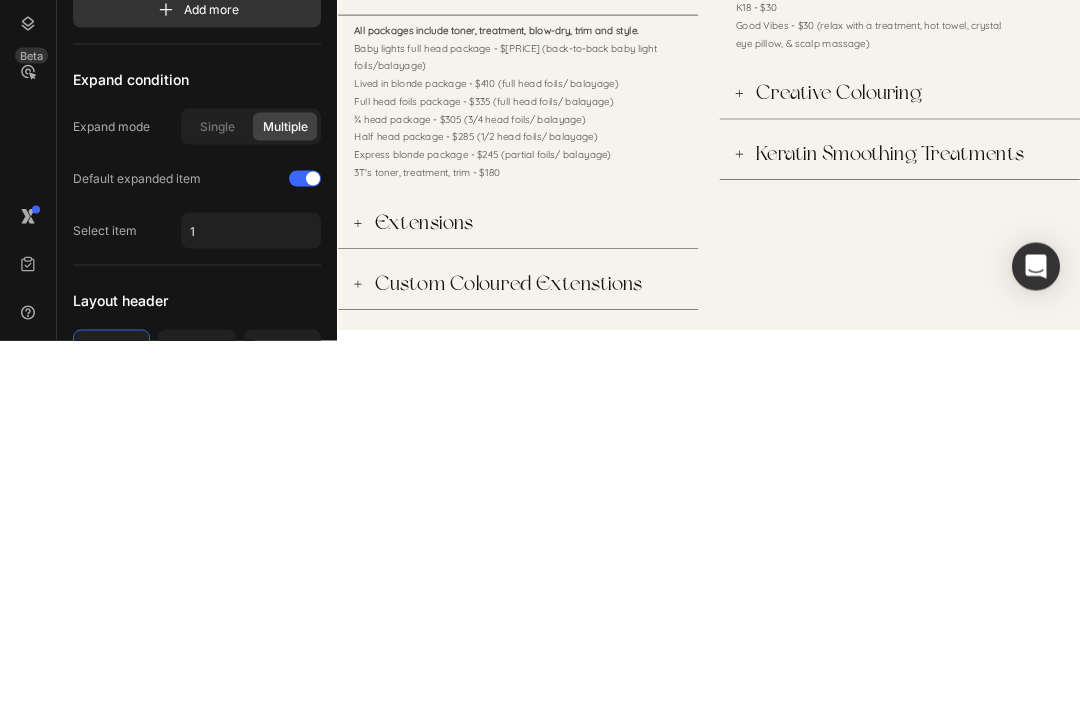 scroll, scrollTop: 367, scrollLeft: 0, axis: vertical 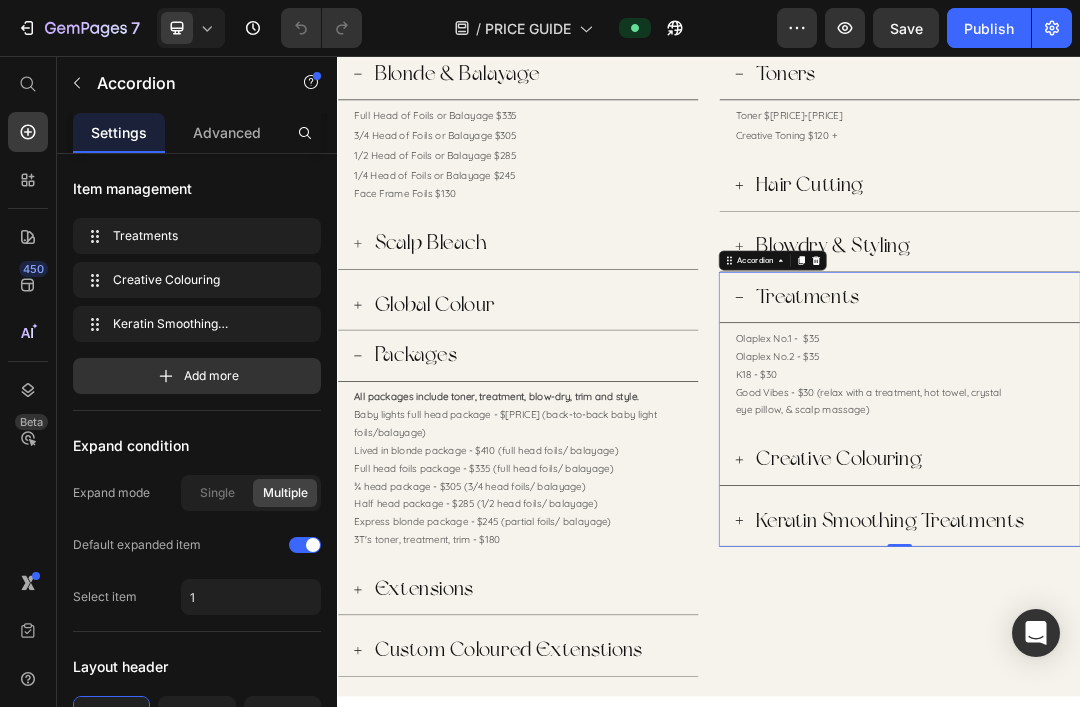 click on "Creative Colouring" at bounding box center (1147, 707) 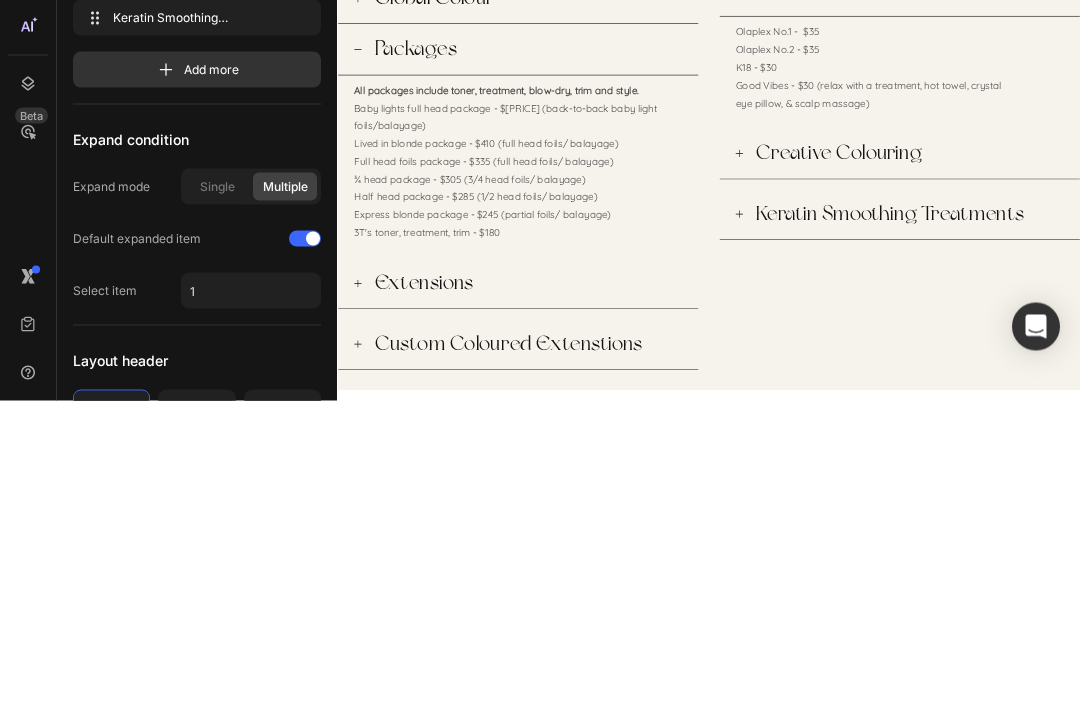 scroll, scrollTop: 673, scrollLeft: 0, axis: vertical 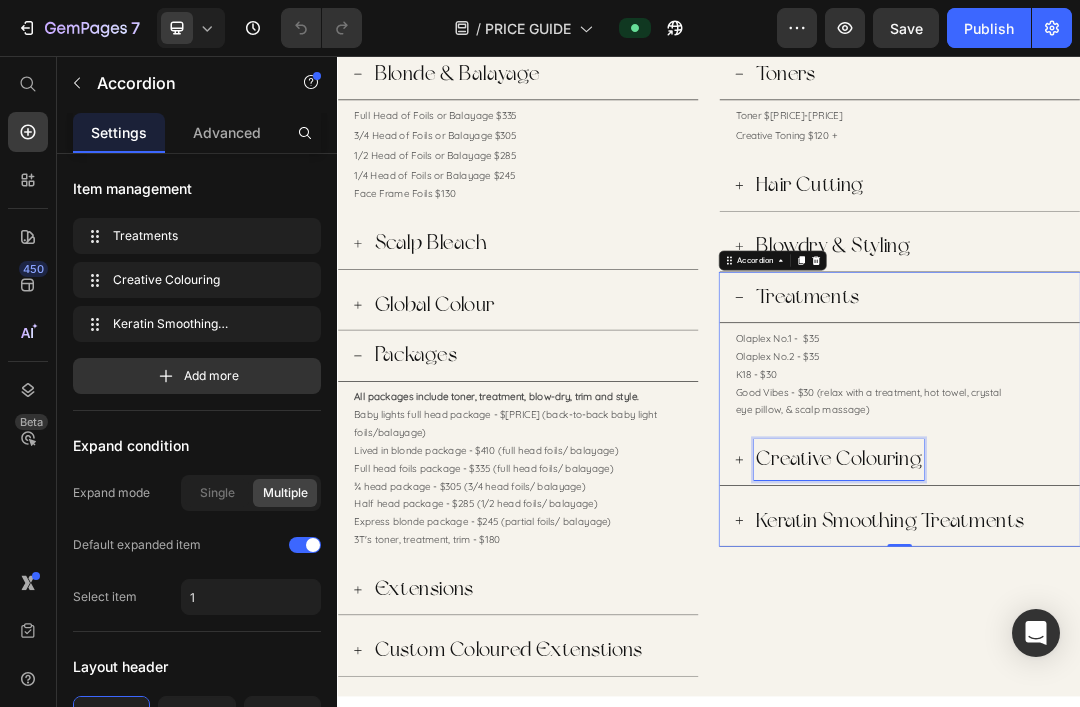 click 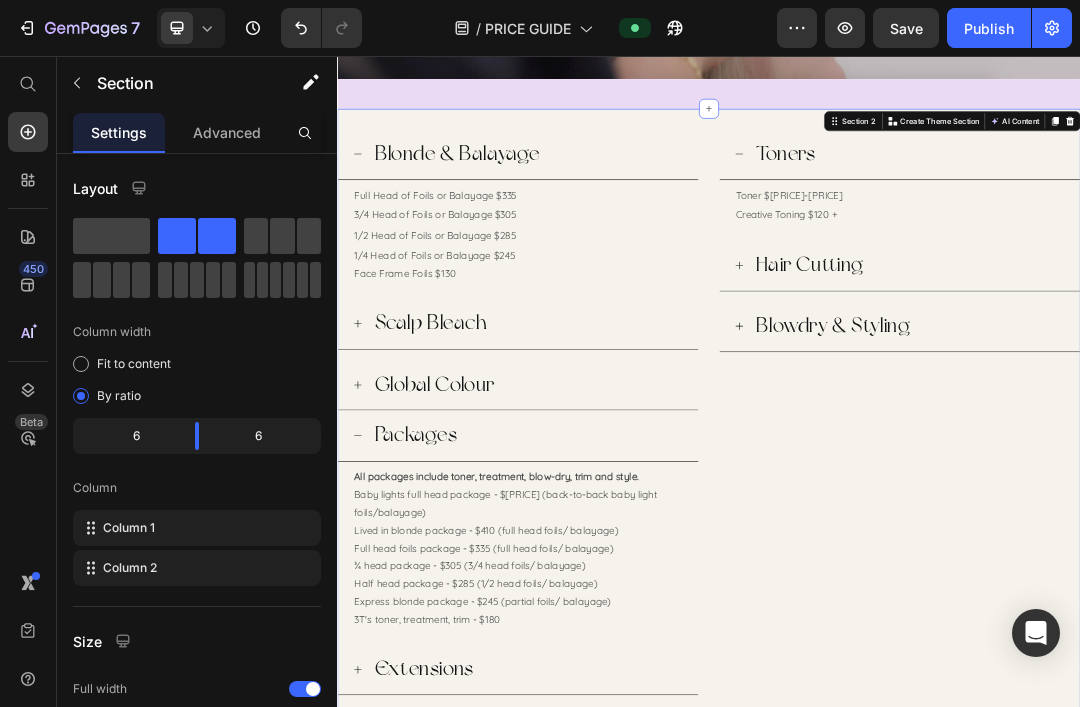 scroll, scrollTop: 707, scrollLeft: 0, axis: vertical 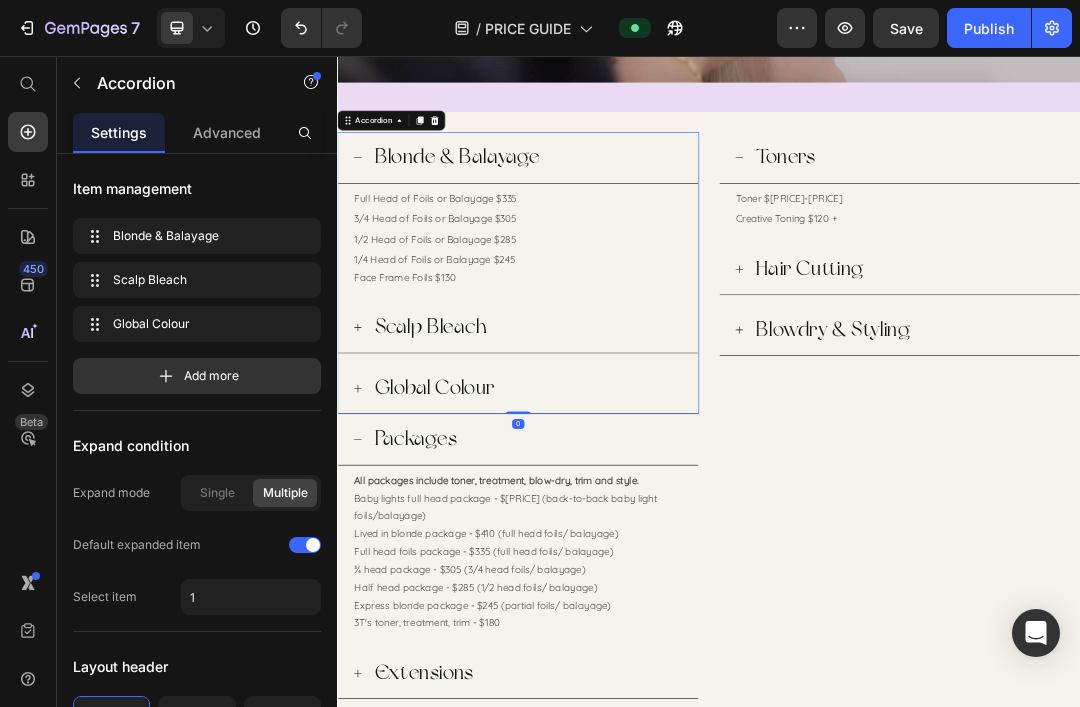 click on "Blonde & Balayage" at bounding box center (530, 219) 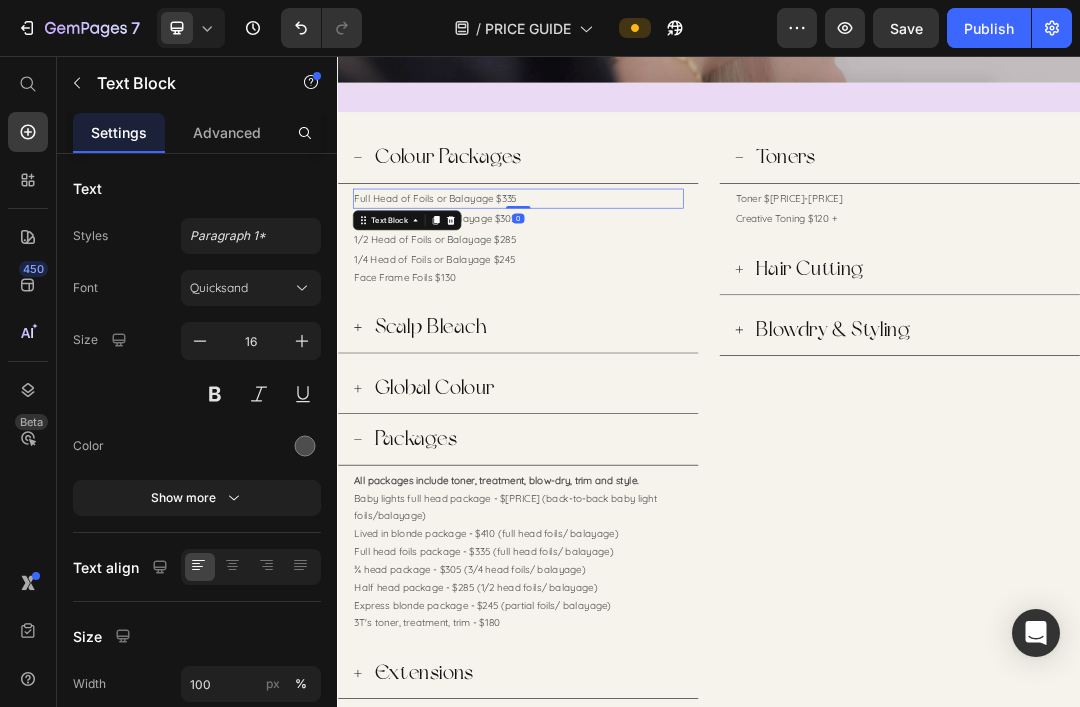 click on "Full Head of Foils or Balayage $335" at bounding box center [629, 286] 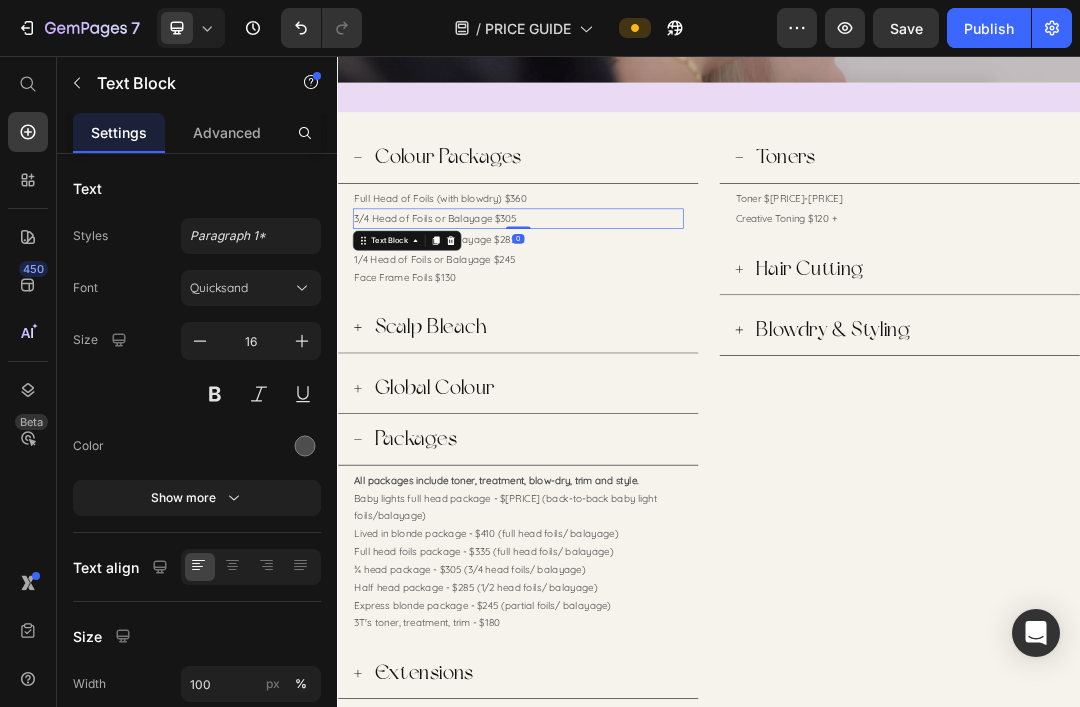 click on "3/4 Head of Foils or Balayage $305" at bounding box center (629, 318) 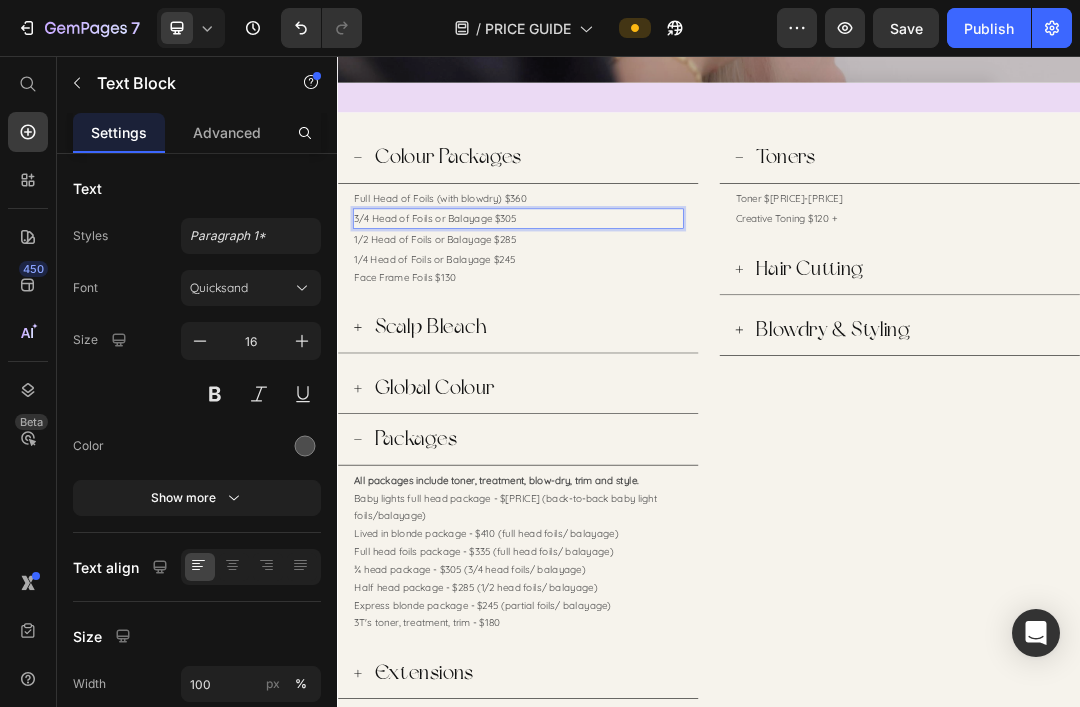 click on "3/4 Head of Foils or Balayage $305" at bounding box center (629, 318) 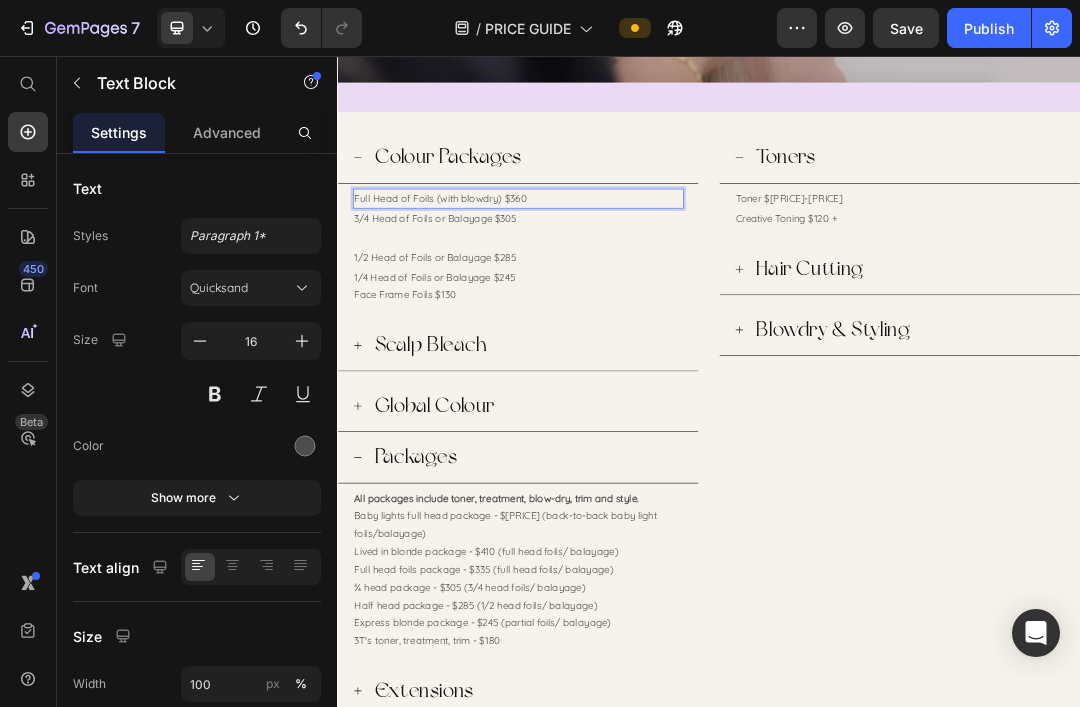 click on "Full Head of Foils (with blowdry) $360" at bounding box center (629, 286) 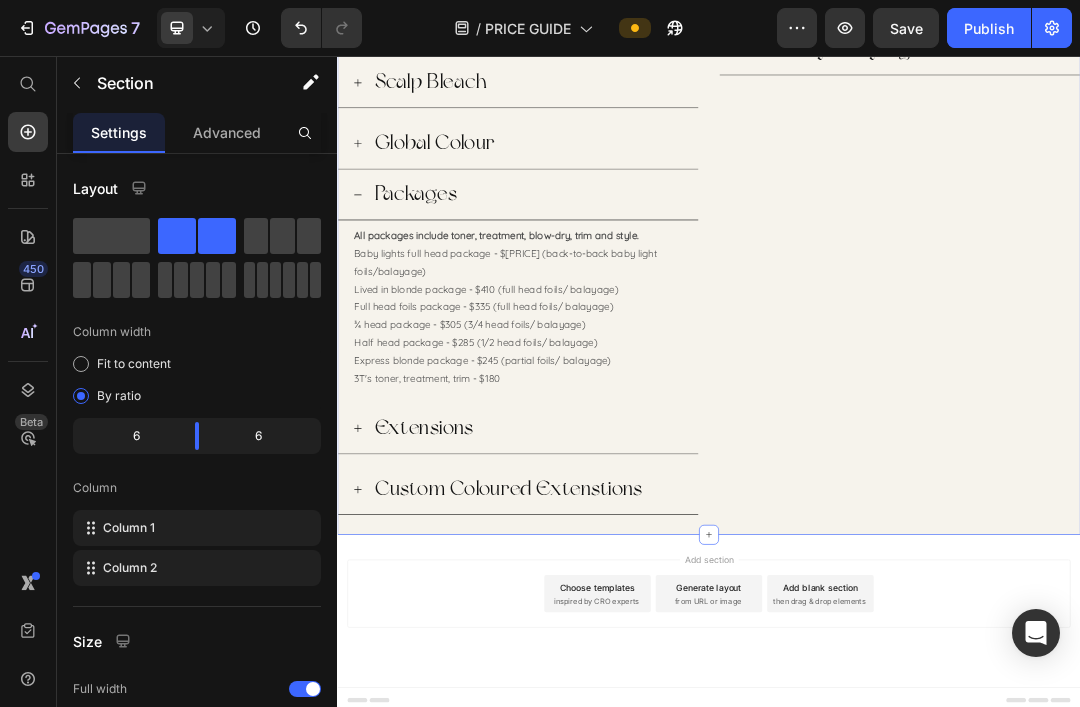 scroll, scrollTop: 1155, scrollLeft: 0, axis: vertical 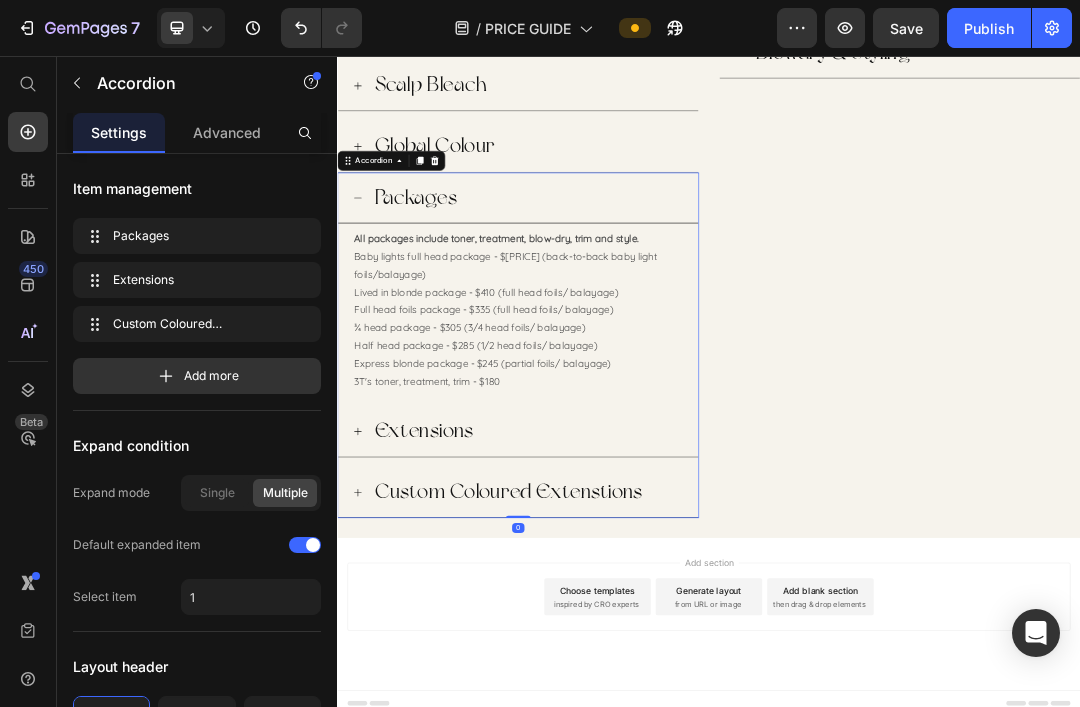 click on "Extensions" at bounding box center [477, 661] 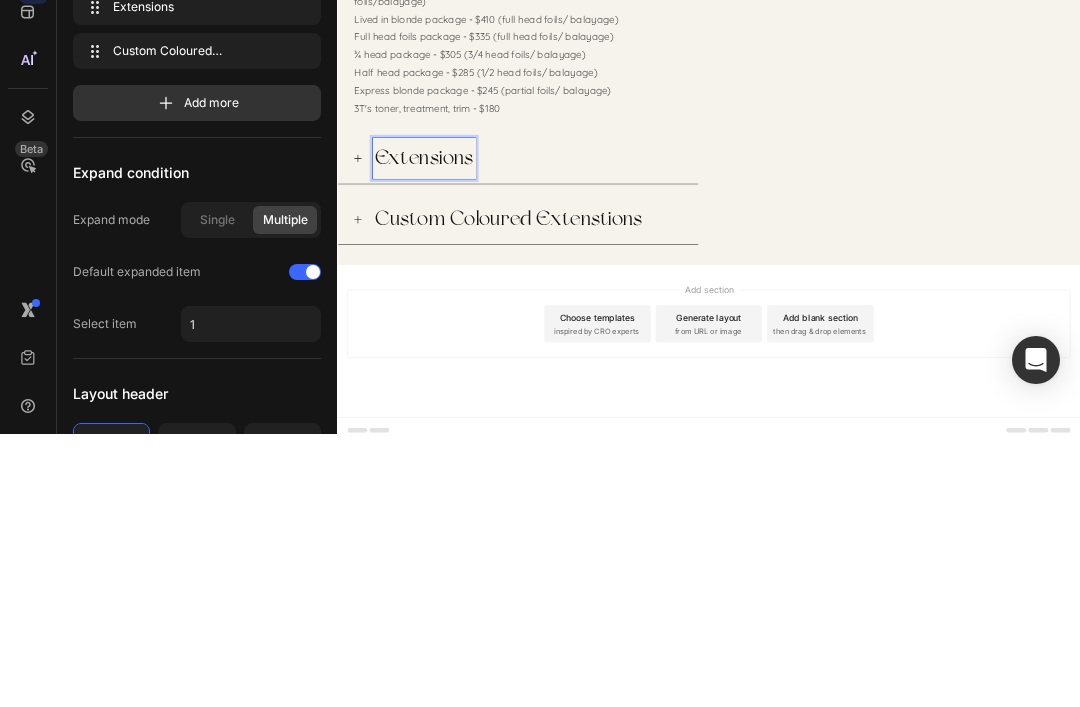 click on "Extensions" at bounding box center (629, 389) 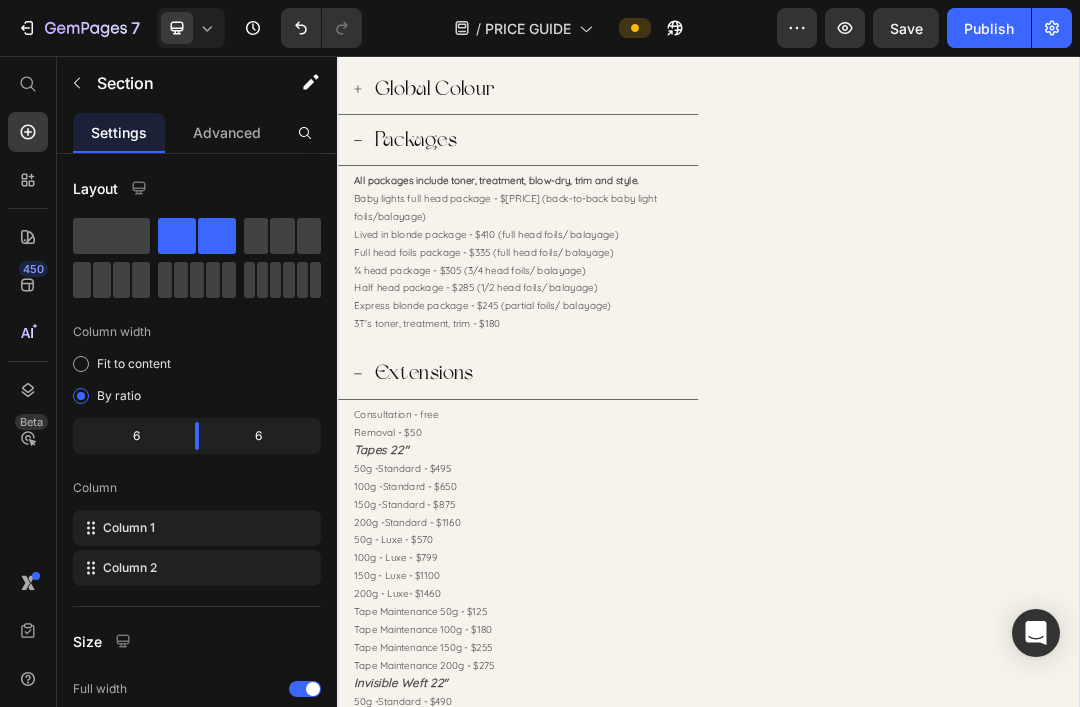 scroll, scrollTop: 0, scrollLeft: 0, axis: both 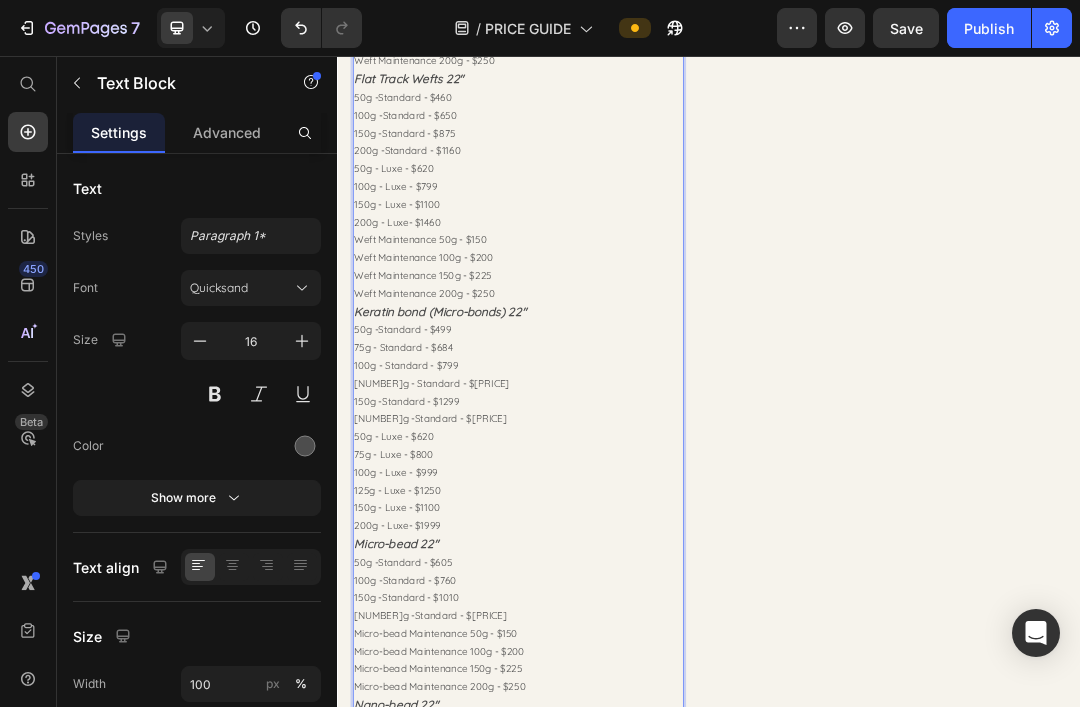 click on "150g - Luxe - $1100" at bounding box center (629, 785) 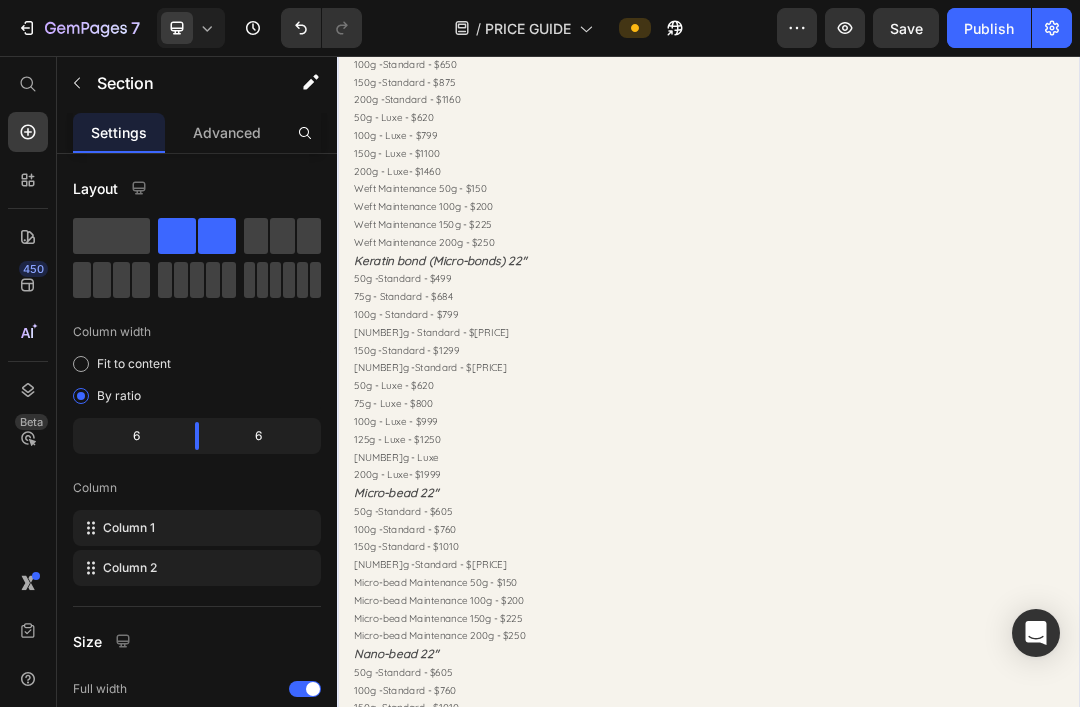 scroll, scrollTop: 2682, scrollLeft: 0, axis: vertical 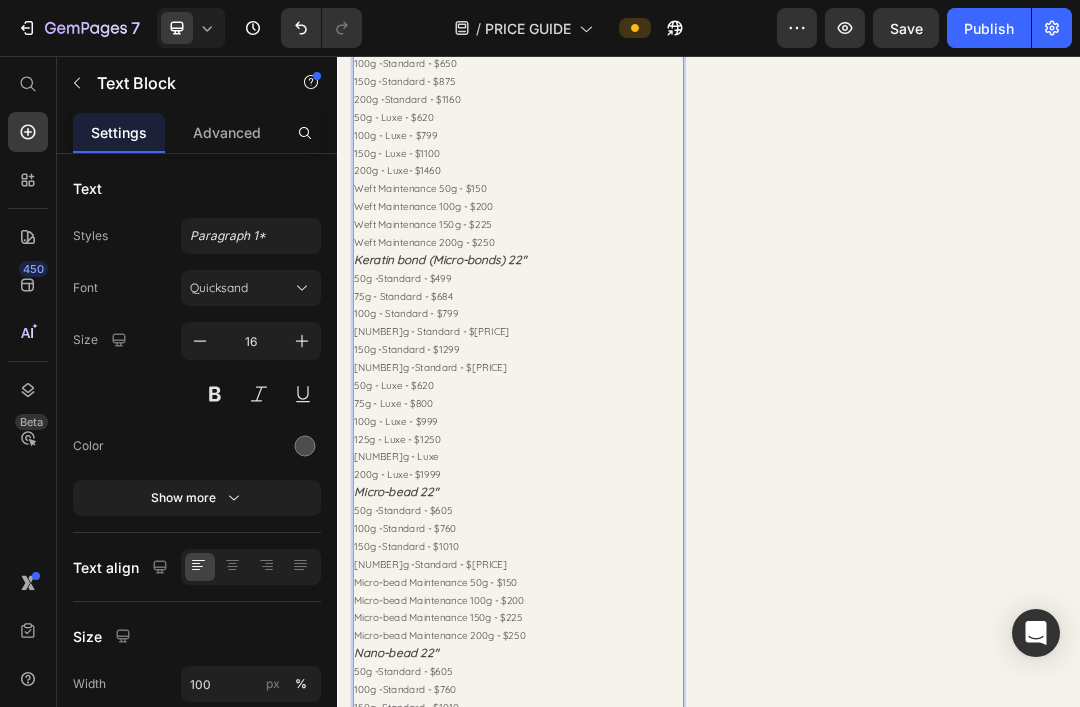 click on "200g - Luxe- $1999" at bounding box center (629, 731) 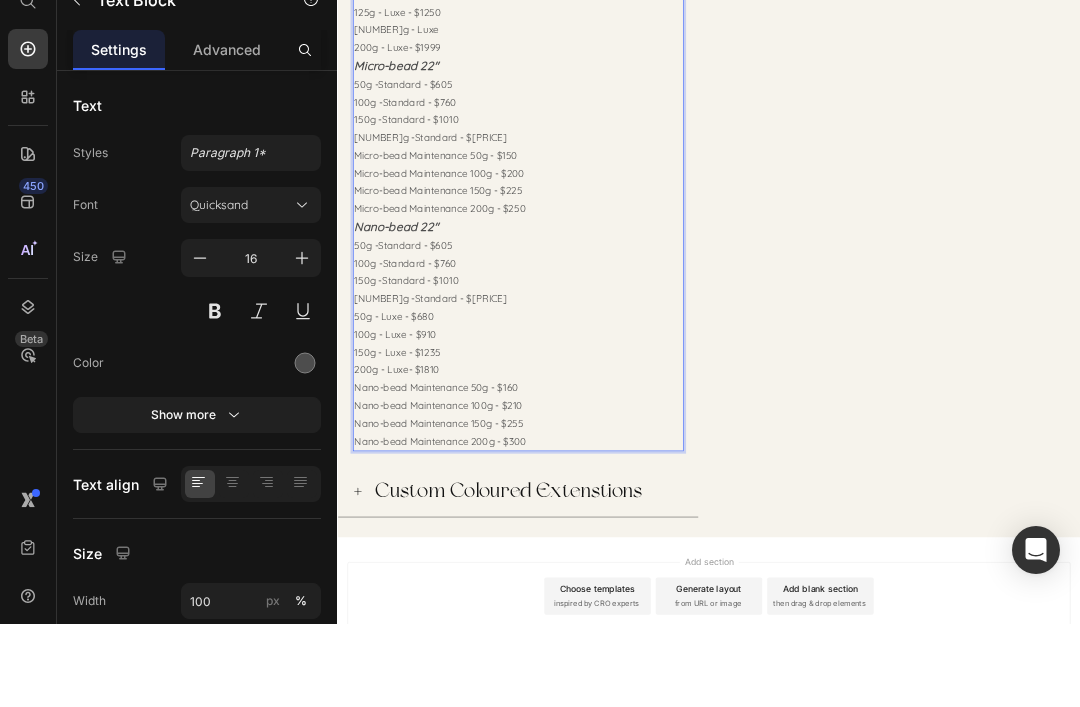 scroll, scrollTop: 3262, scrollLeft: 0, axis: vertical 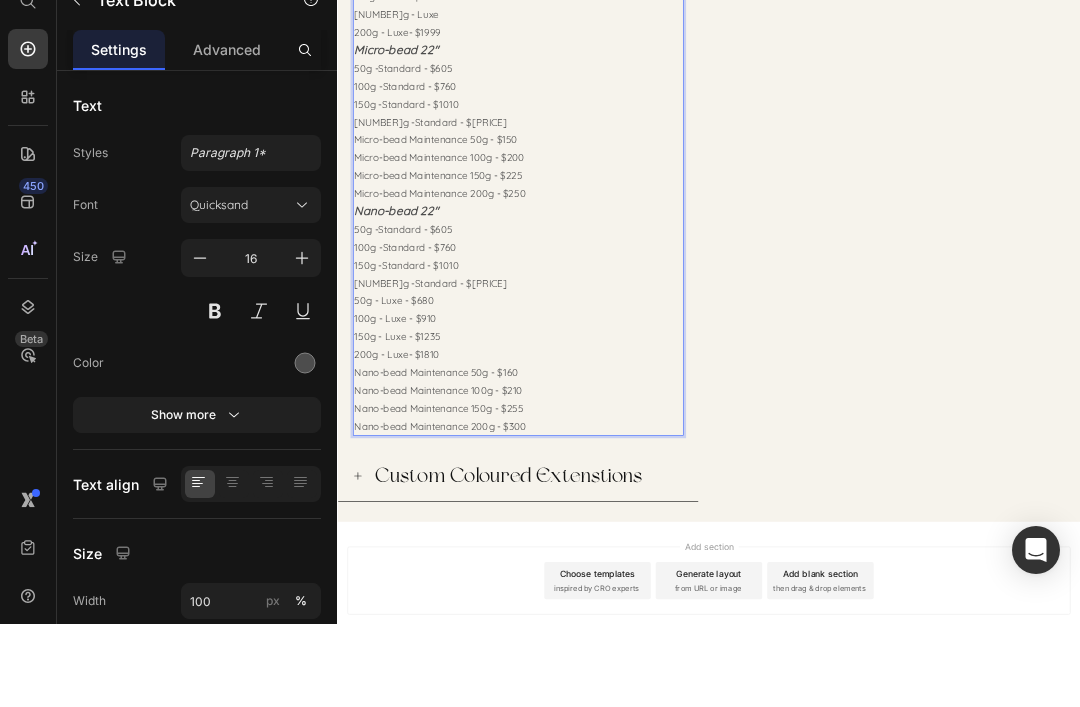 click on "Micro-bead Maintenance 200g - $250" at bounding box center (629, 328) 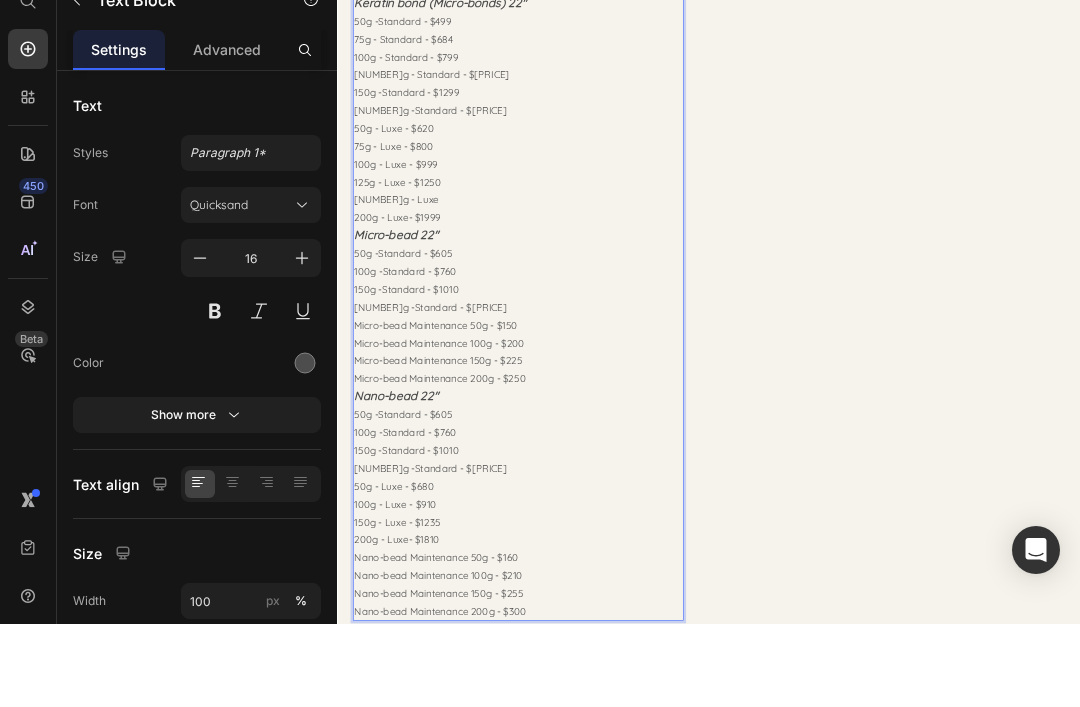 scroll, scrollTop: 2961, scrollLeft: 0, axis: vertical 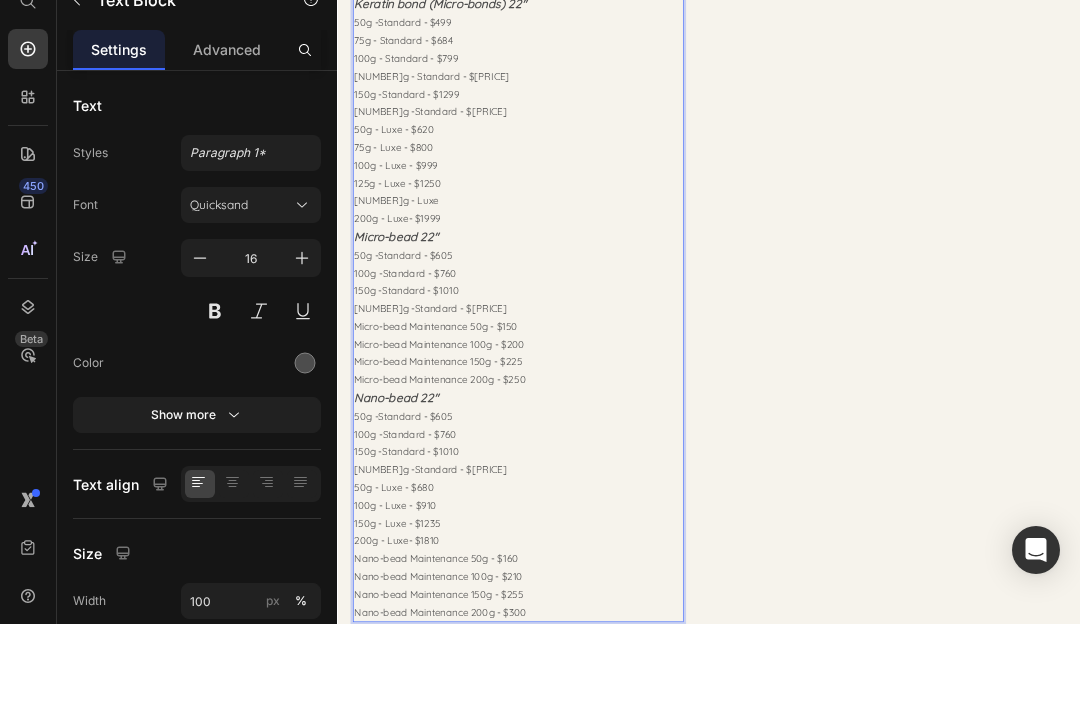 click on "200g - Luxe- $1999" at bounding box center [629, 369] 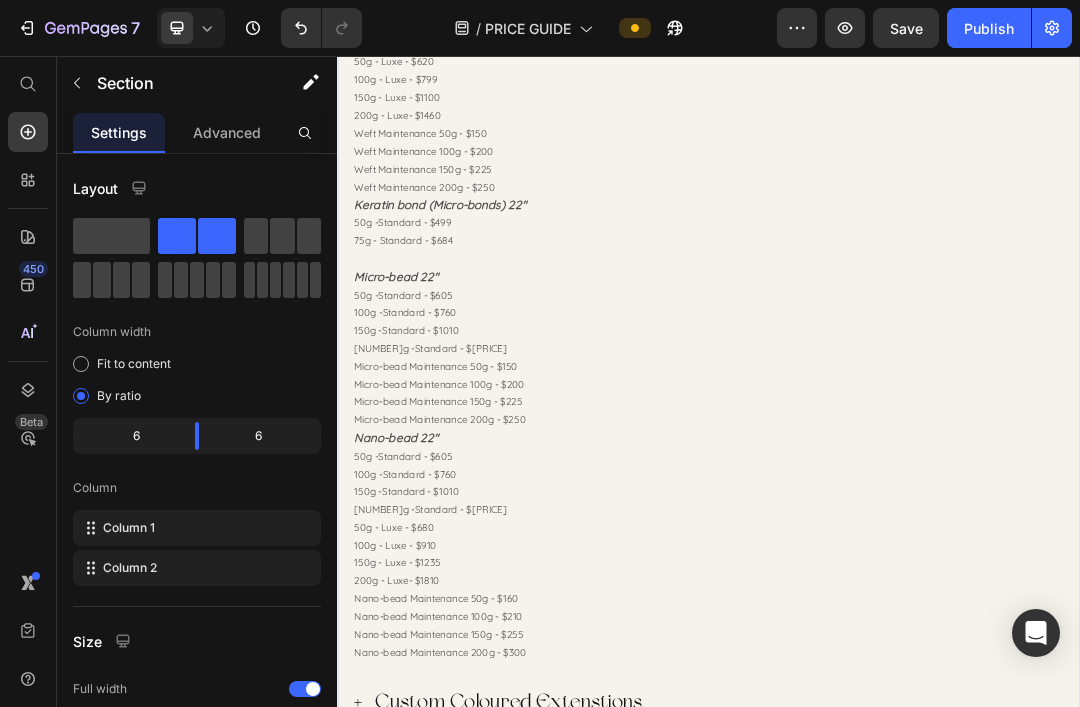 scroll, scrollTop: 2763, scrollLeft: 0, axis: vertical 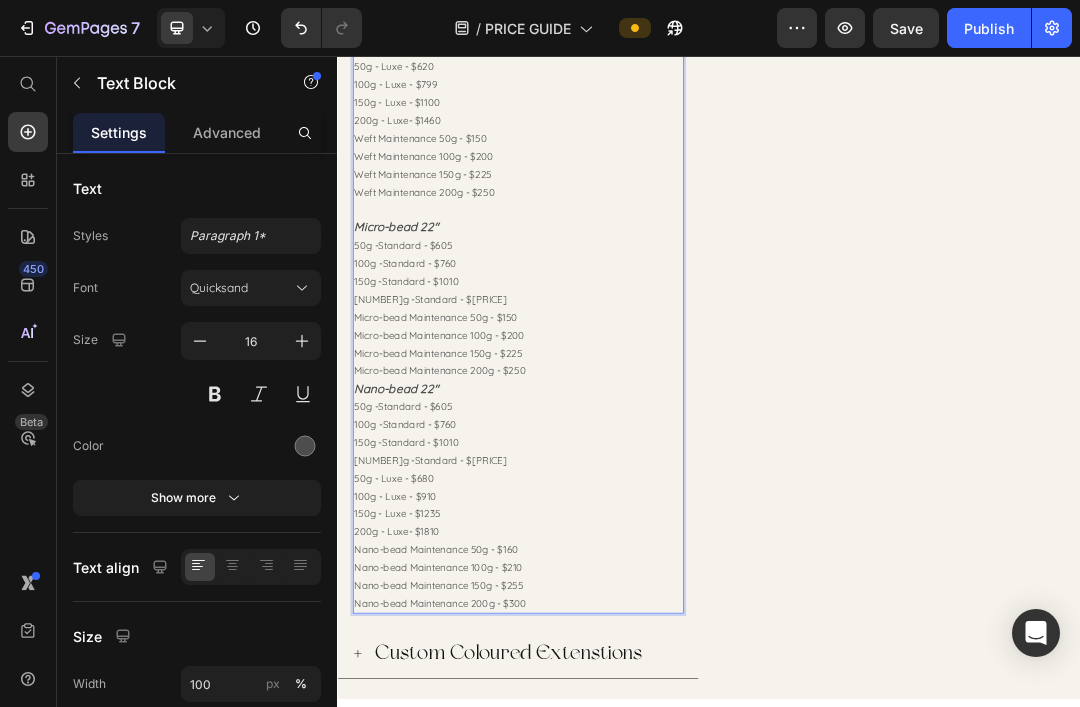 click at bounding box center [629, 304] 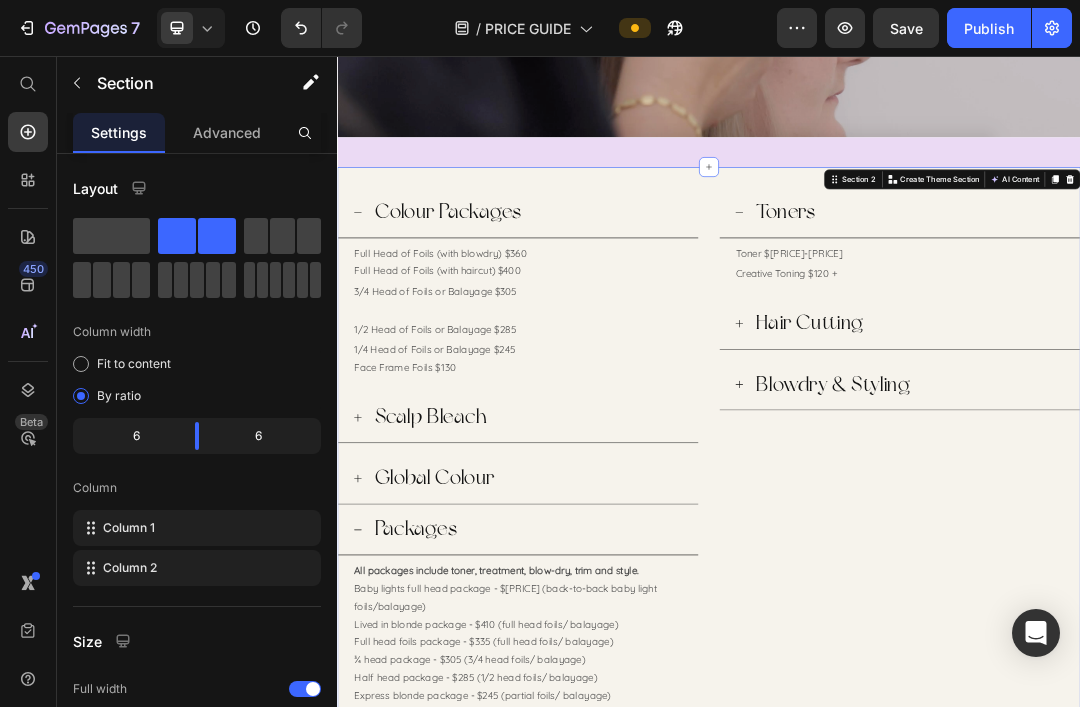 scroll, scrollTop: 602, scrollLeft: 0, axis: vertical 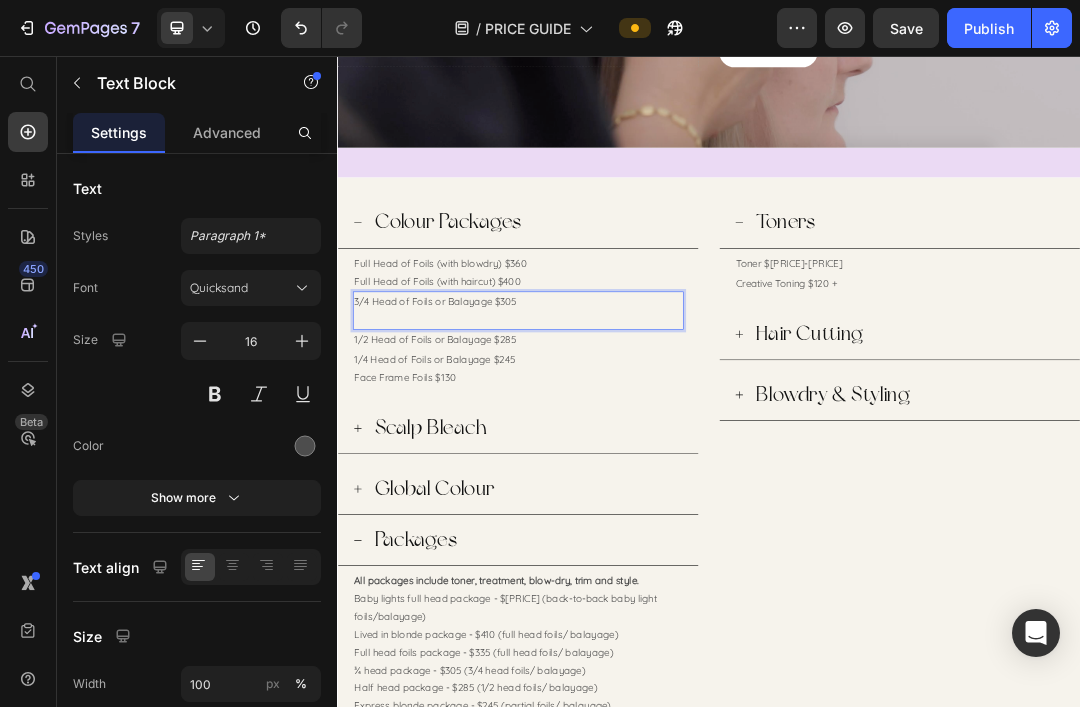 click on "3/4 Head of Foils or Balayage $305" at bounding box center (629, 452) 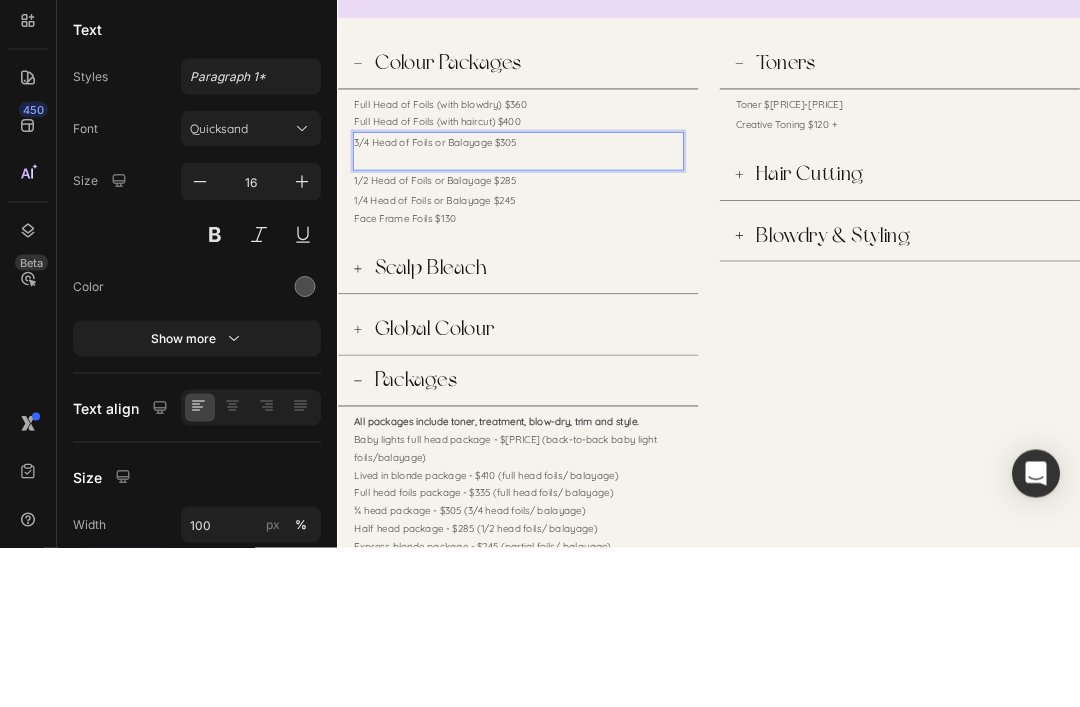 click on "3/4 Head of Foils or Balayage $305" at bounding box center [629, 293] 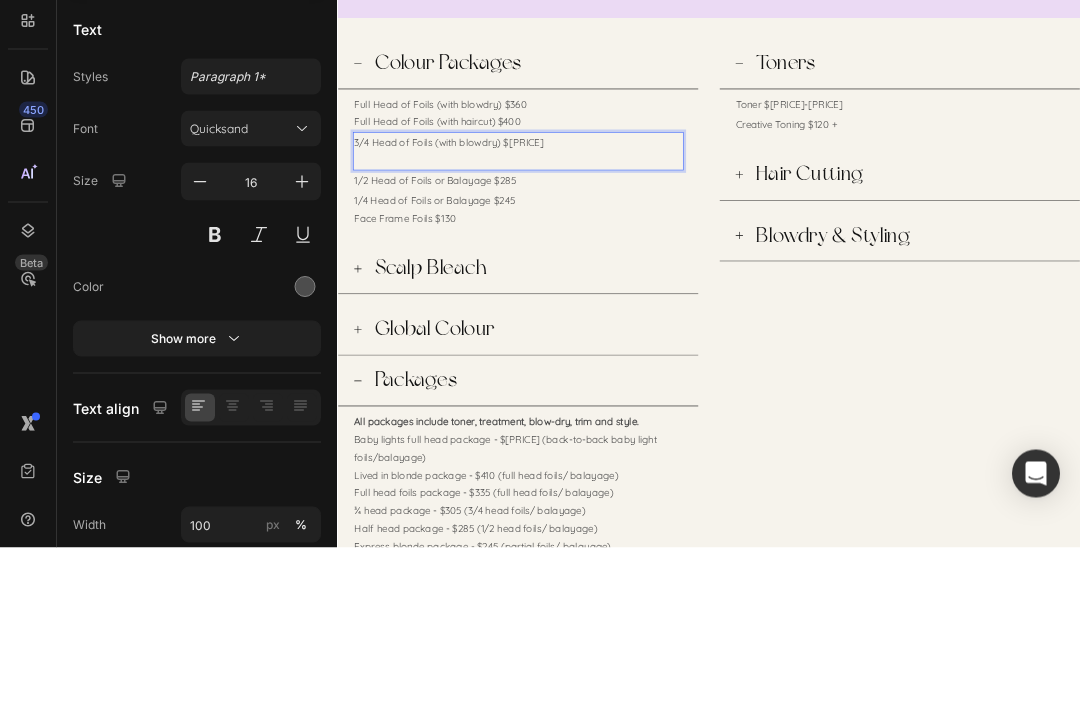 click on "3/4 Head of Foils (with blowdry) $[PRICE]" at bounding box center (629, 293) 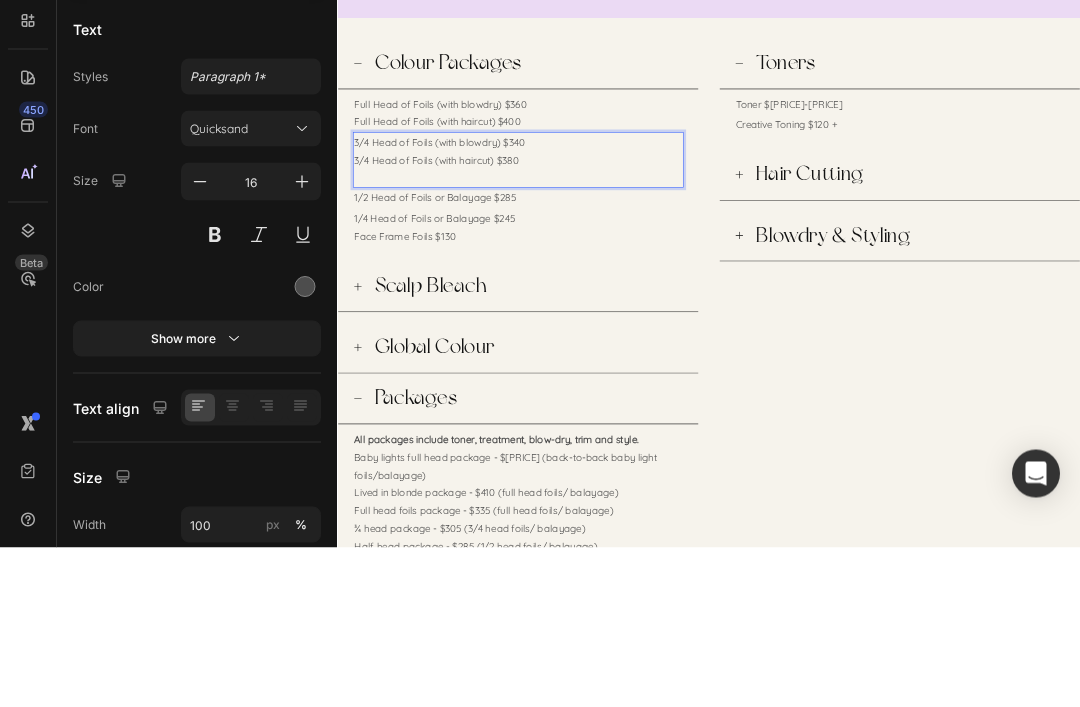click at bounding box center [629, 351] 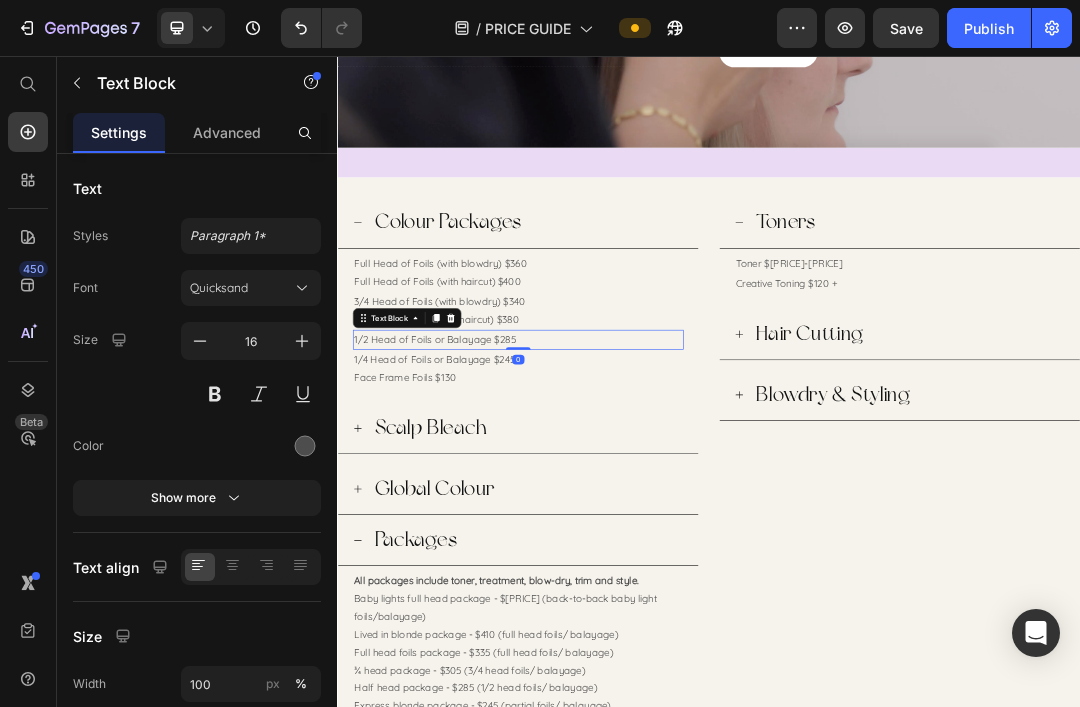 click on "1/2 Head of Foils or Balayage $285" at bounding box center (629, 514) 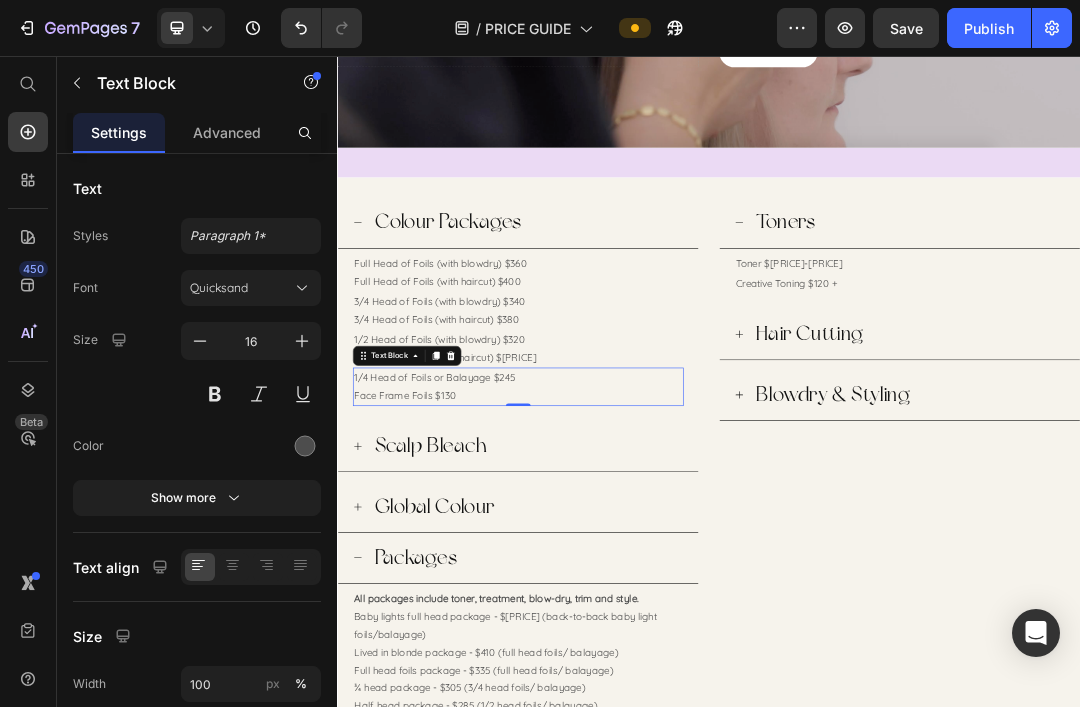 click on "1/4 Head of Foils or Balayage $245" at bounding box center (629, 575) 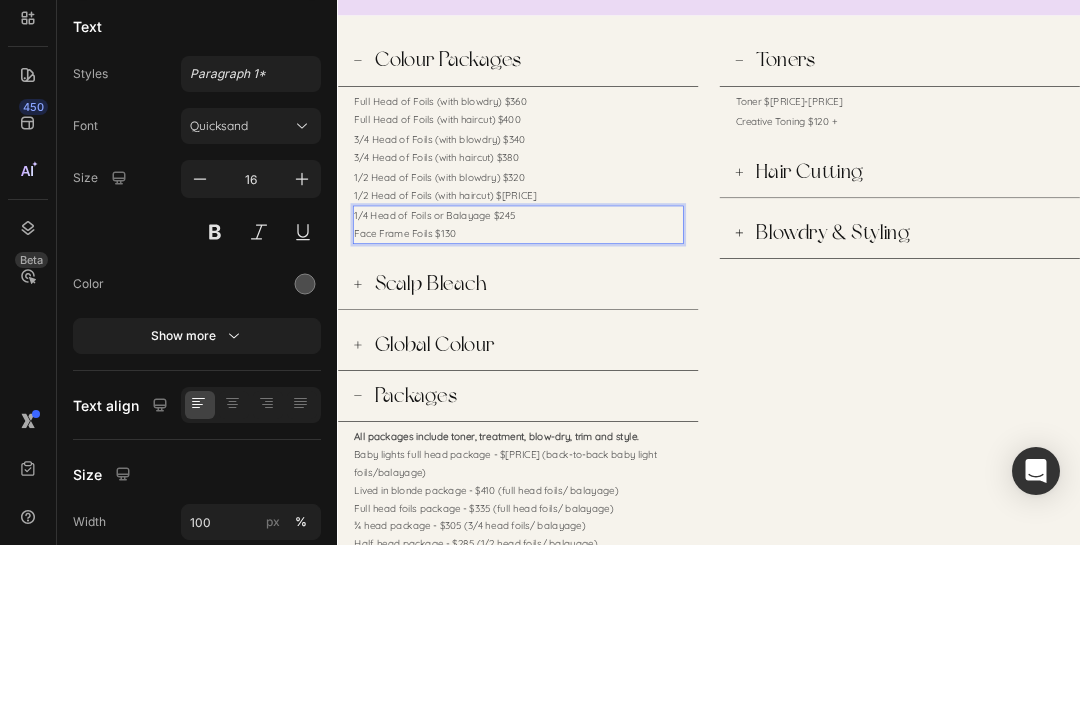 click on "Face Frame Foils $130" at bounding box center (629, 442) 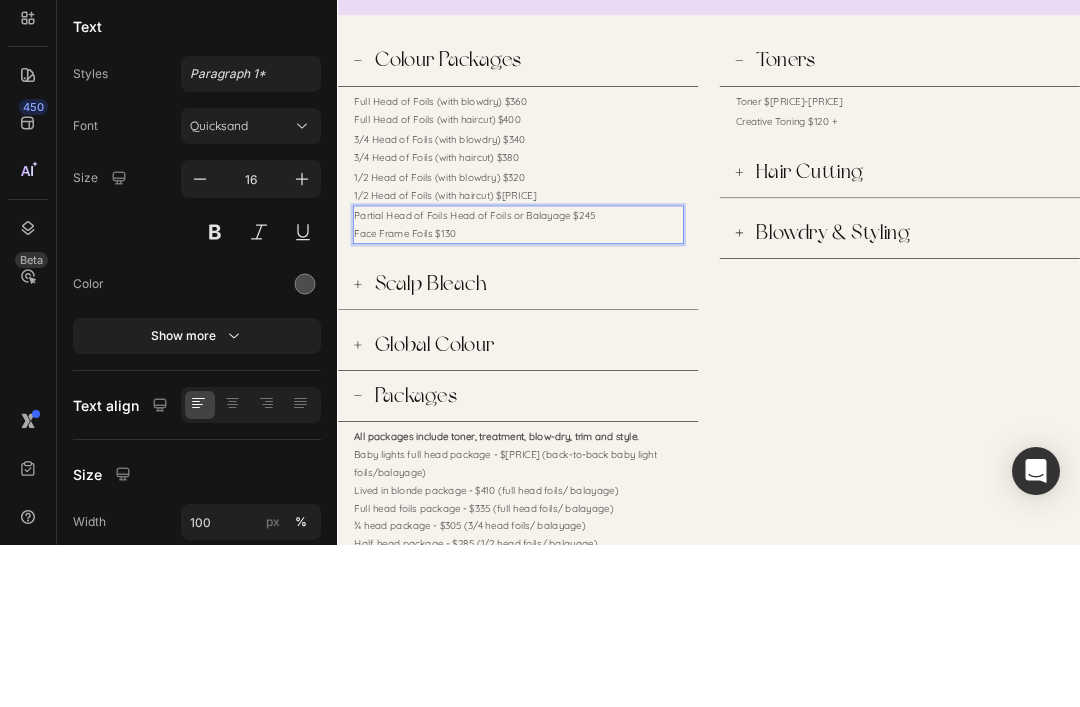 click on "Partial Head of Foils Head of Foils or Balayage $245" at bounding box center (629, 413) 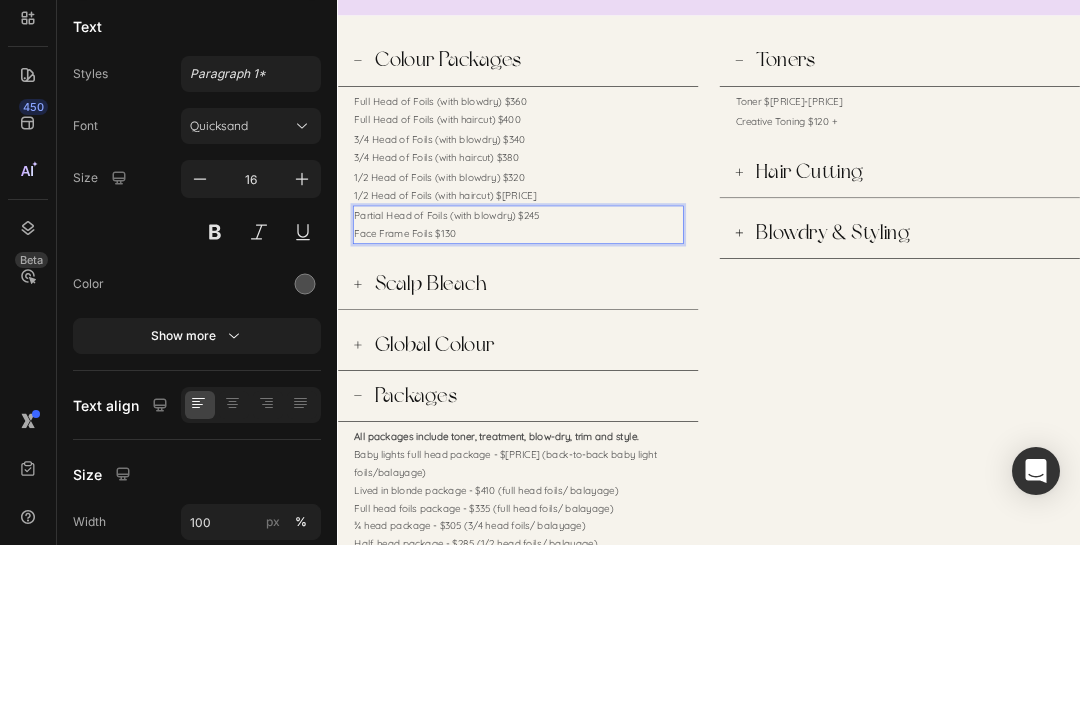 click on "Partial Head of Foils (with blowdry) $245" at bounding box center [629, 413] 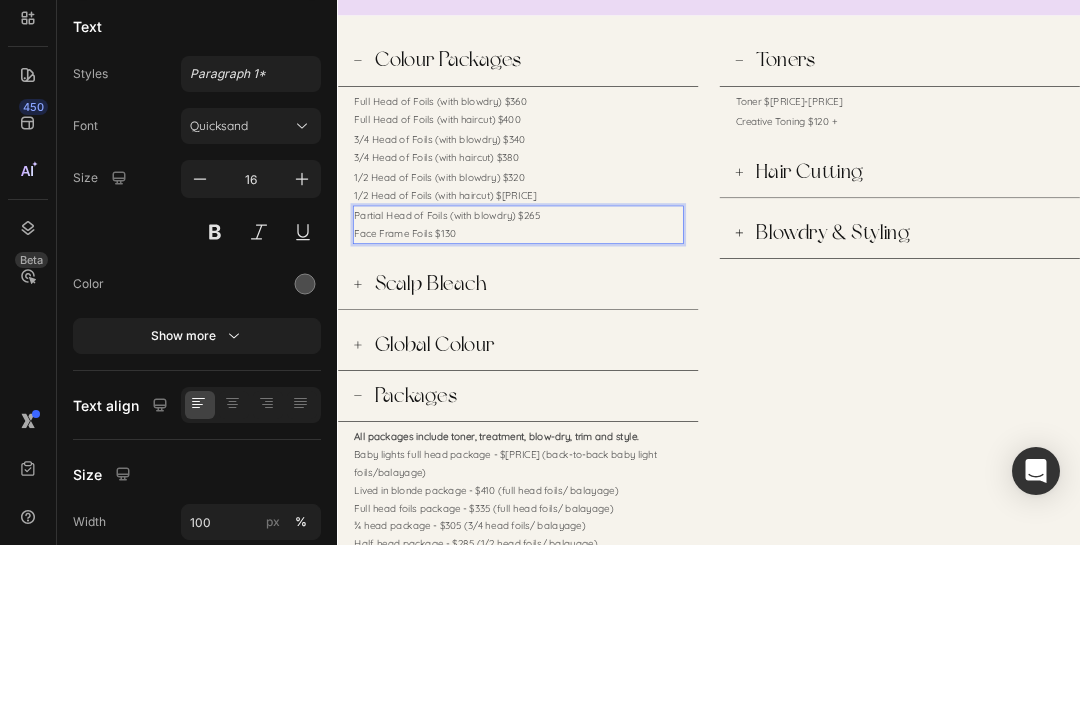 click on "Face Frame Foils $130" at bounding box center (629, 442) 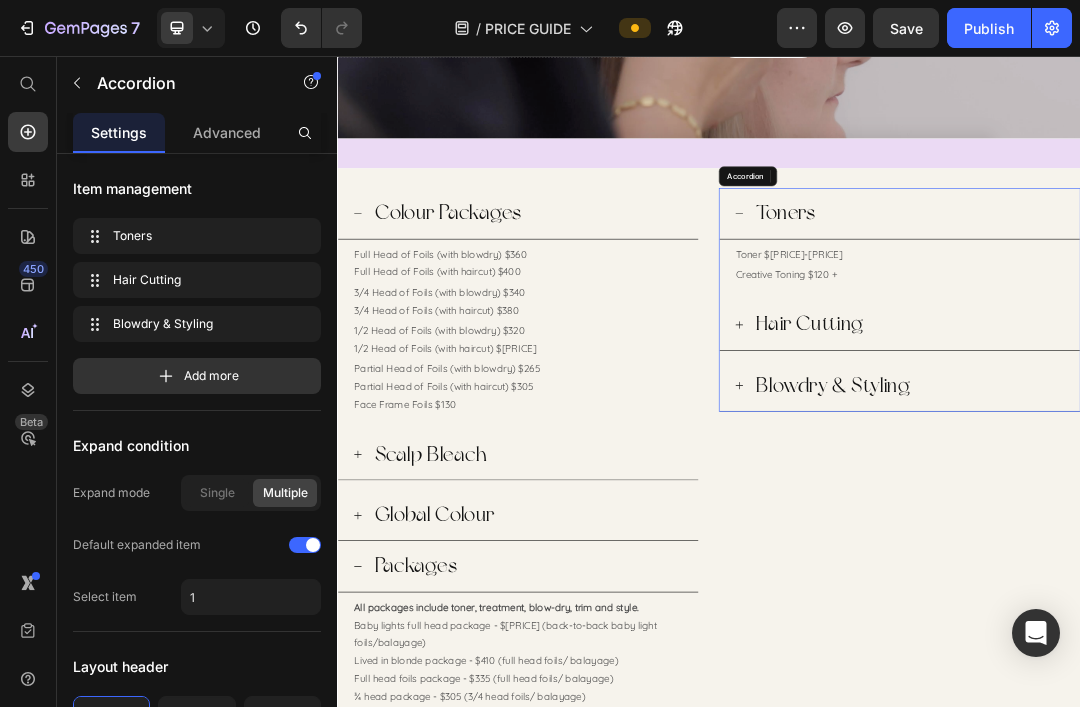 scroll, scrollTop: 619, scrollLeft: 0, axis: vertical 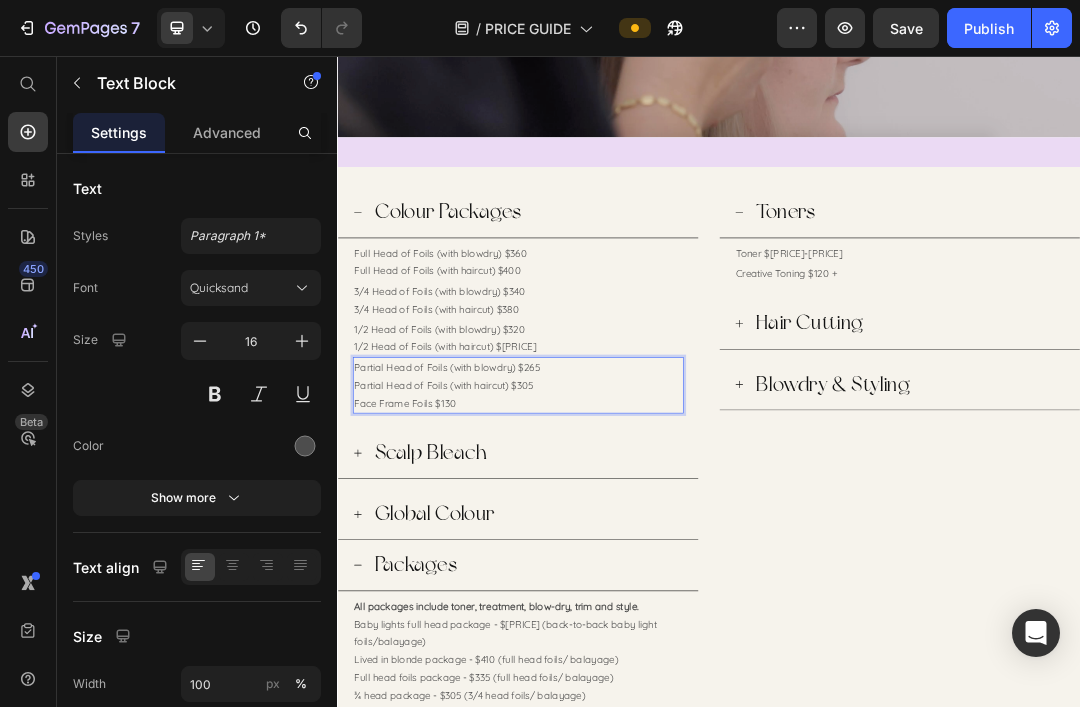 click on "Face Frame Foils $130" at bounding box center (629, 616) 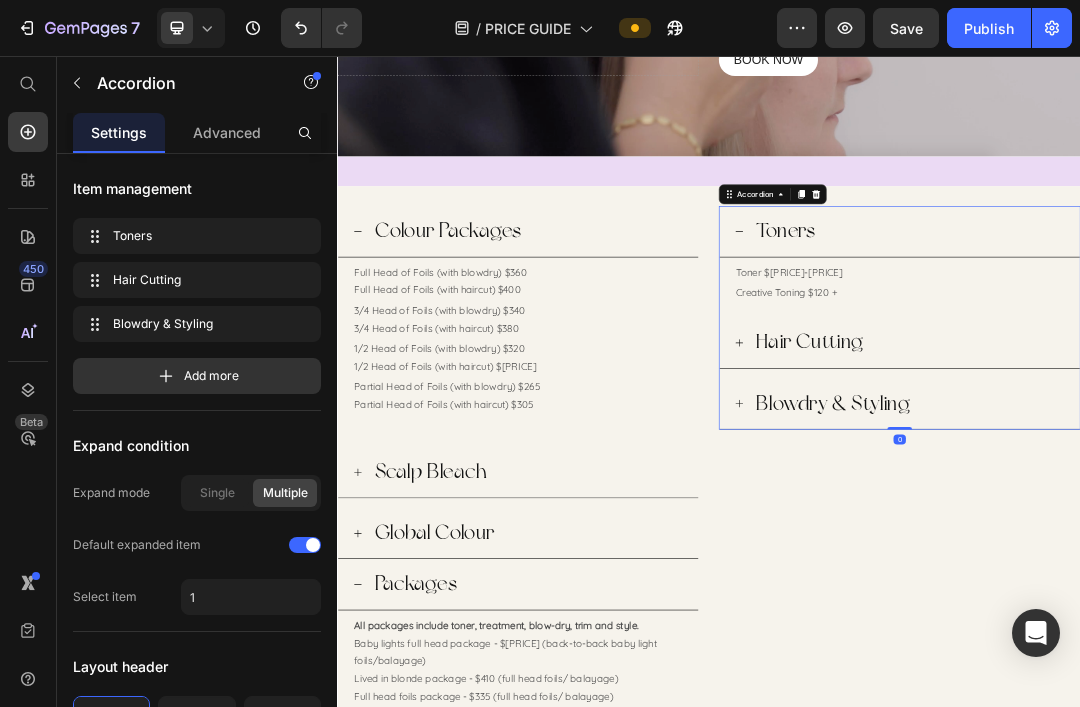 scroll, scrollTop: 585, scrollLeft: 0, axis: vertical 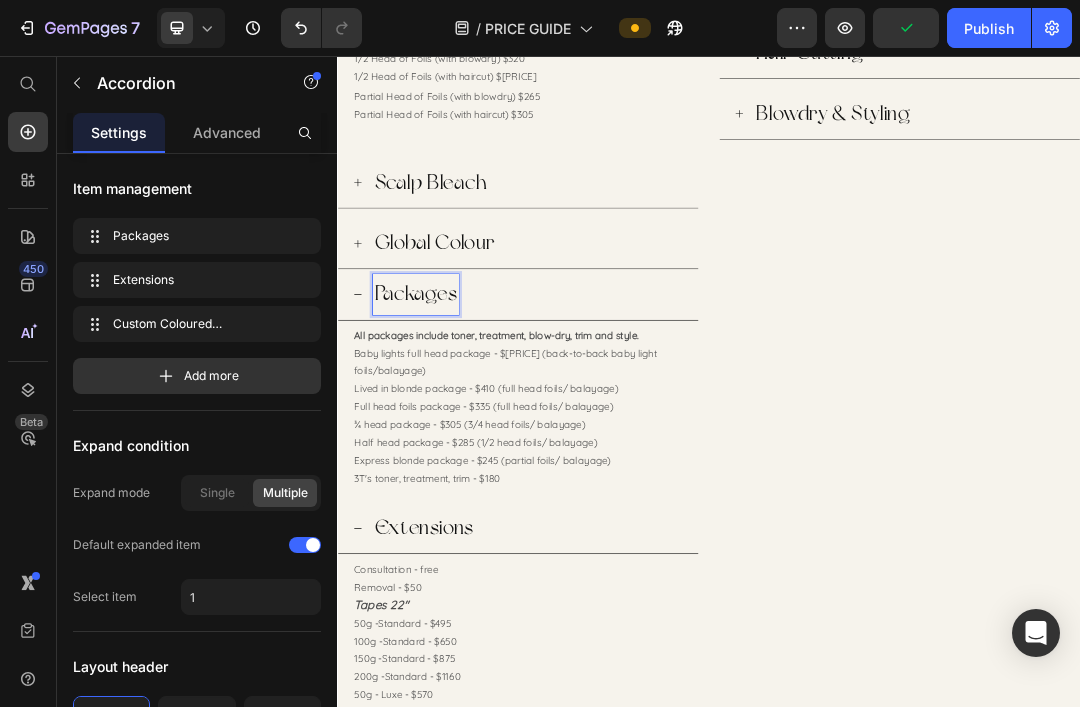 click on "Packages" at bounding box center [463, 440] 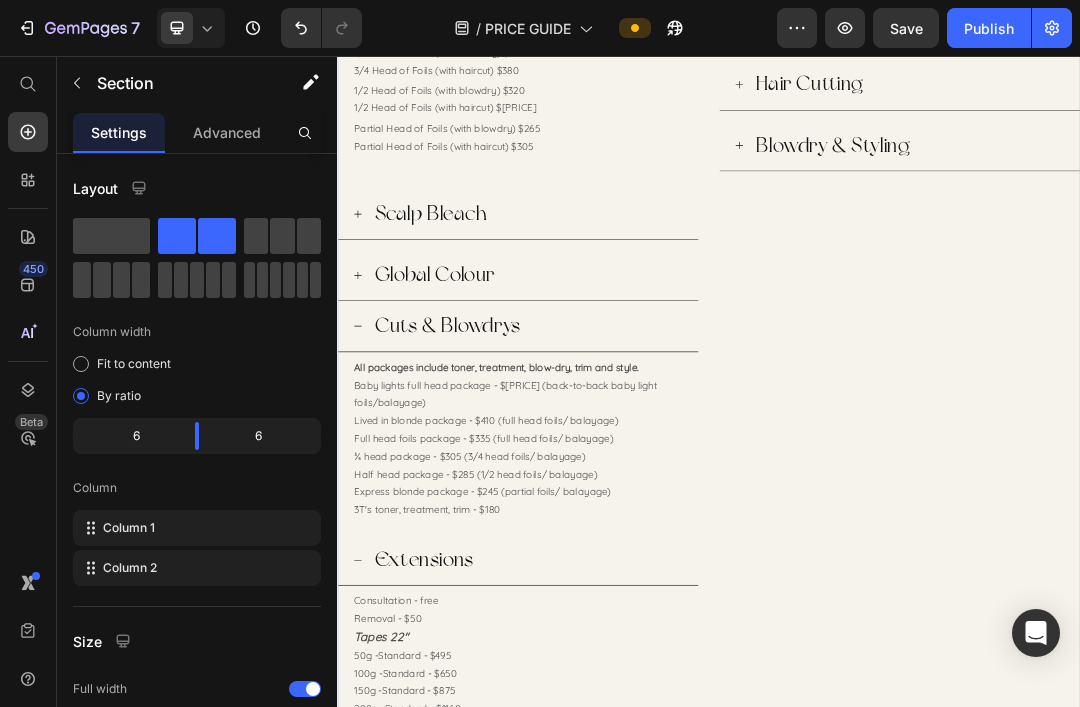 scroll, scrollTop: 1001, scrollLeft: 0, axis: vertical 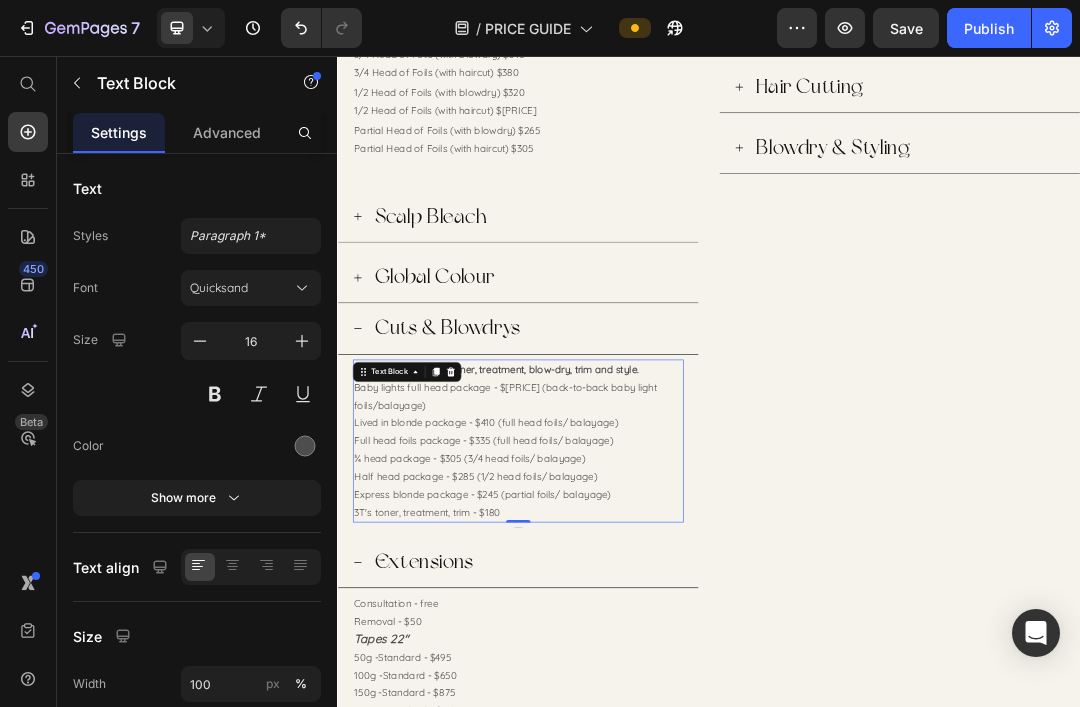 click on "3T's toner, treatment, trim - $180" at bounding box center (629, 792) 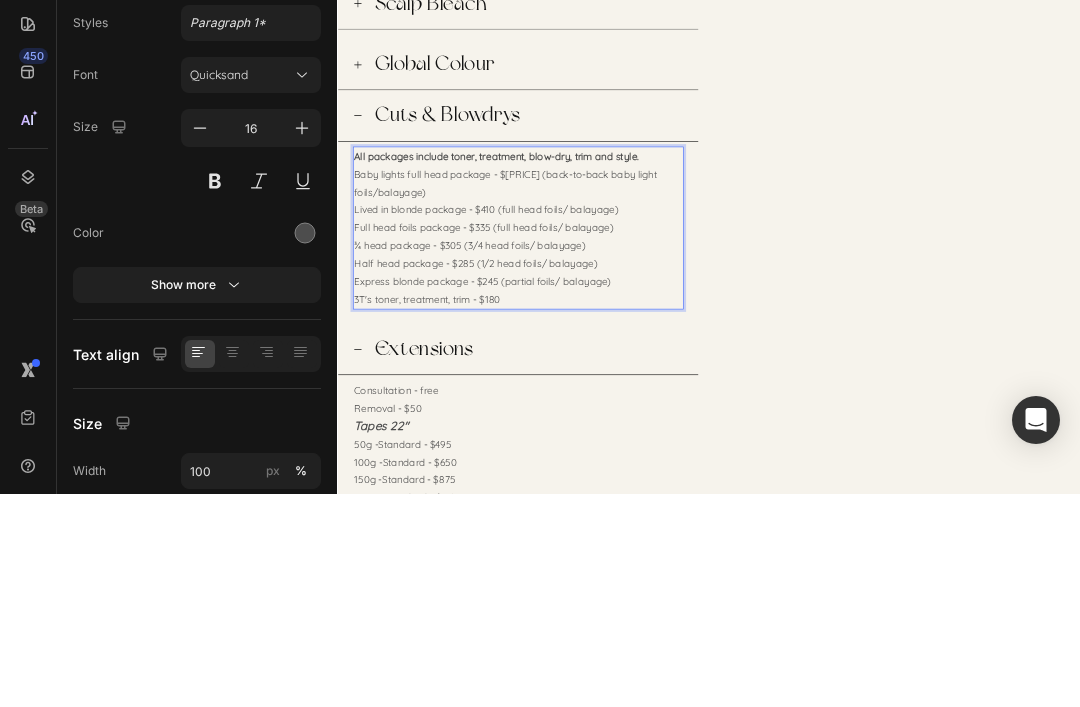 click on "3T's toner, treatment, trim - $180" at bounding box center [629, 579] 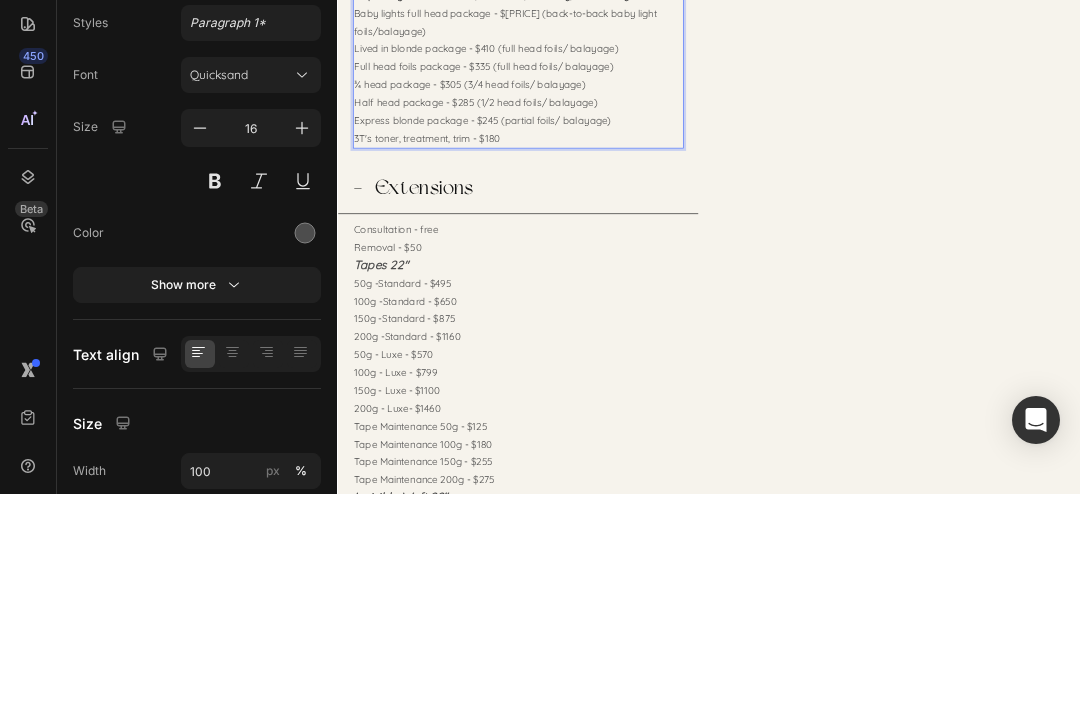 scroll, scrollTop: 1263, scrollLeft: 0, axis: vertical 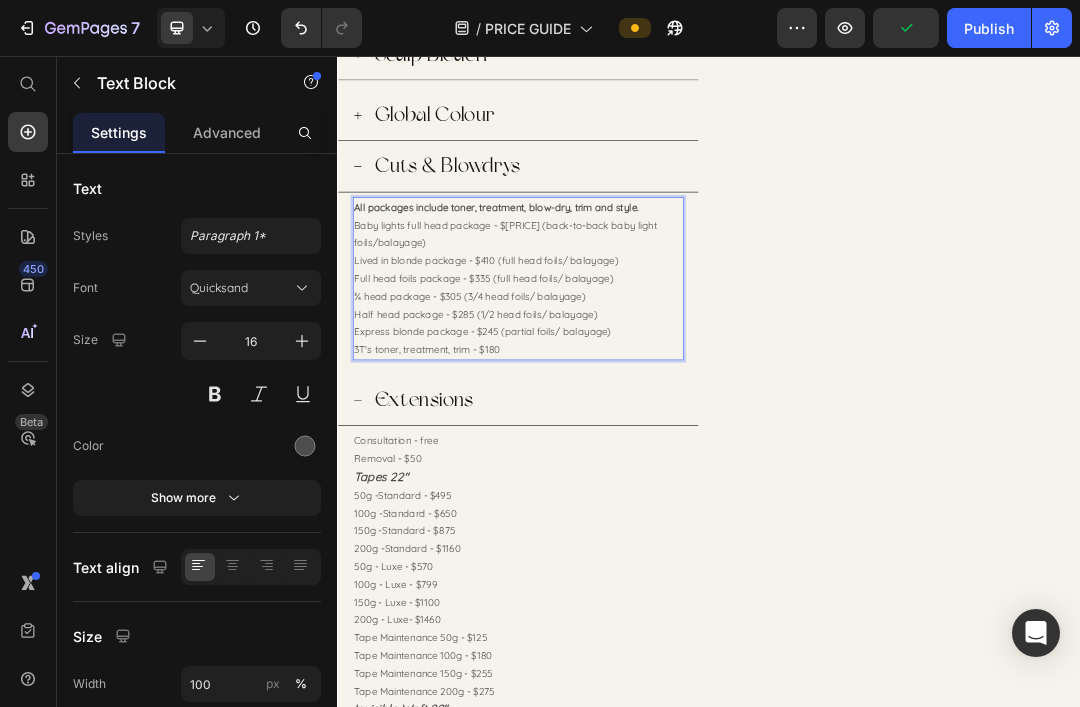 click on "3T's toner, treatment, trim - $180" at bounding box center [629, 530] 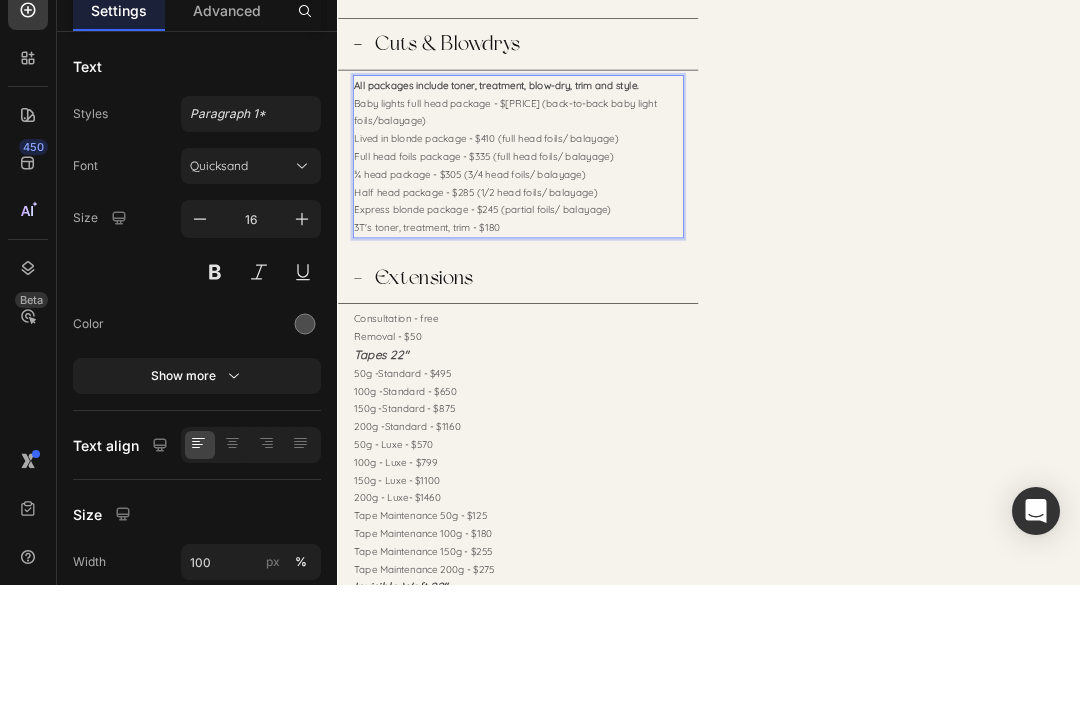 click on "¾ head package - $305 (3/4 head foils/ balayage)" at bounding box center [629, 322] 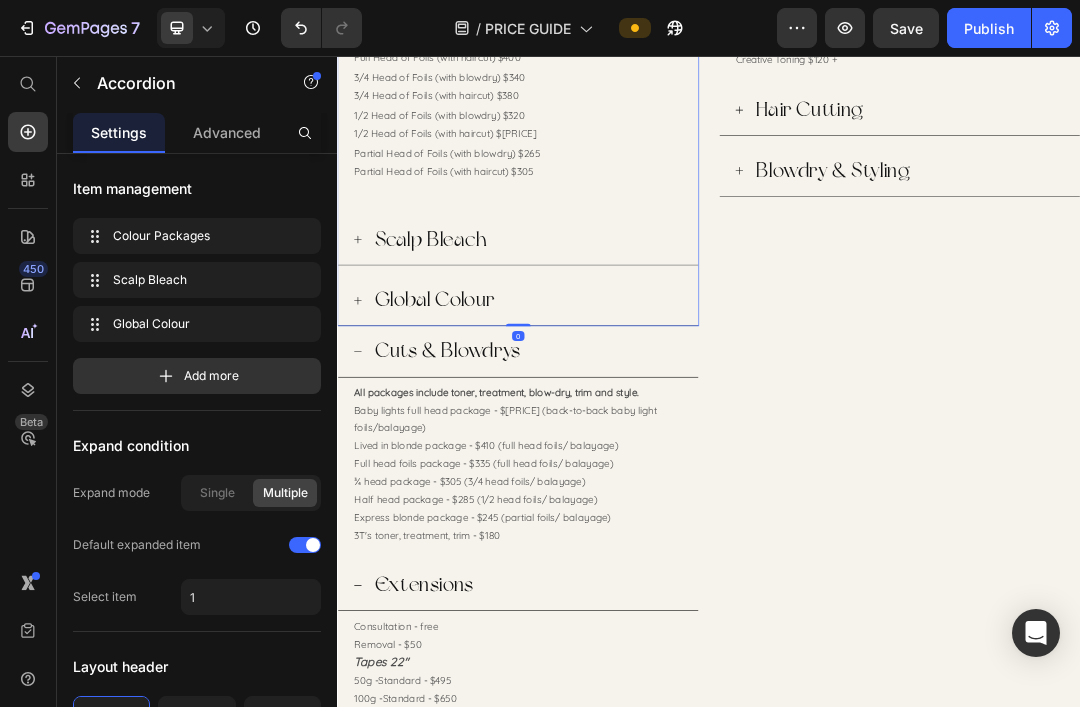 scroll, scrollTop: 959, scrollLeft: 0, axis: vertical 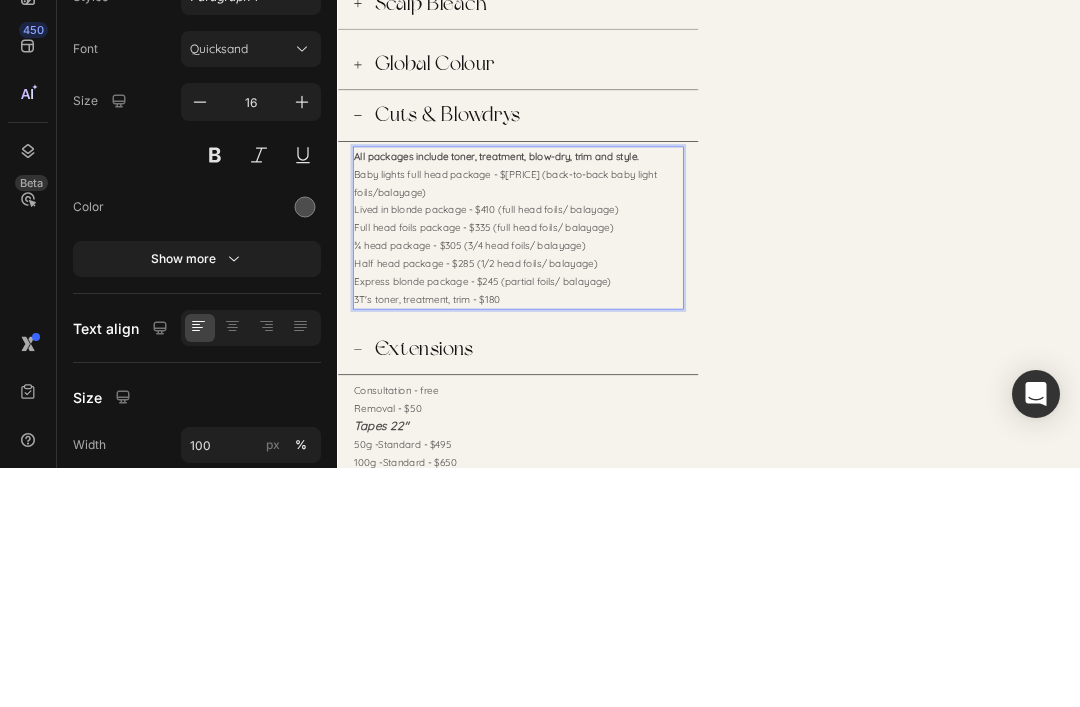 click on "Baby lights full head package - $480 (back-to-back baby light foils/balayage)" at bounding box center (629, 409) 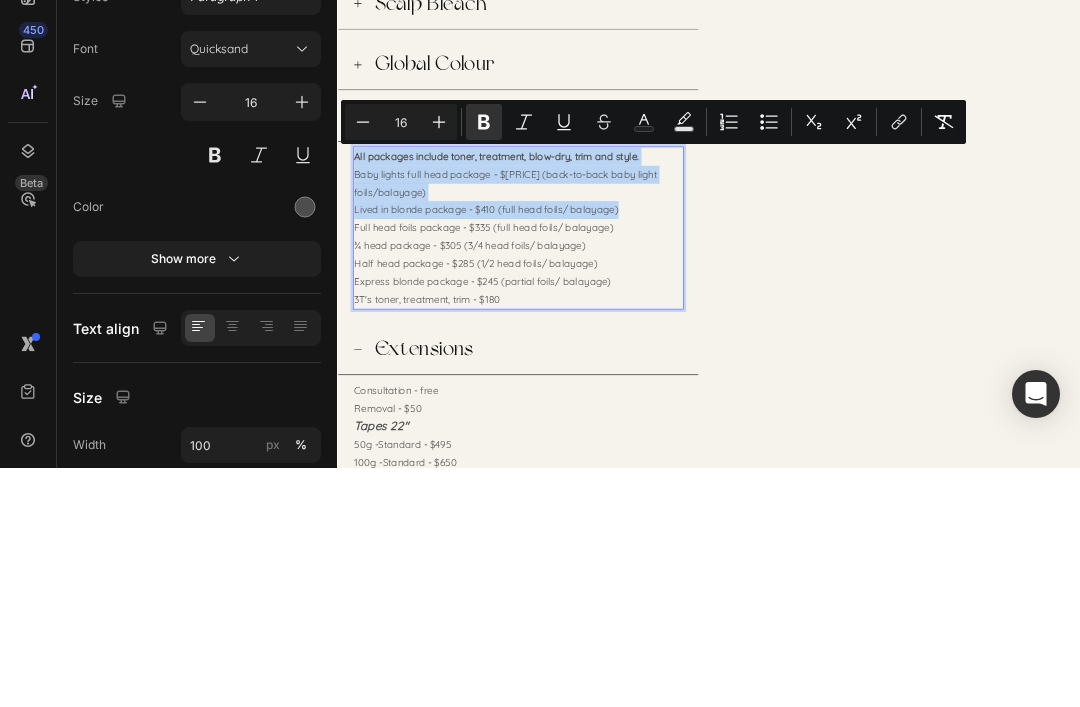 copy on "All packages include toner, treatment, blow-dry, trim and style. Baby lights full head package - $[PRICE] (back-to-back baby light foils/balayage) Lived in blonde package - $[PRICE] (full head foils/ balayage)" 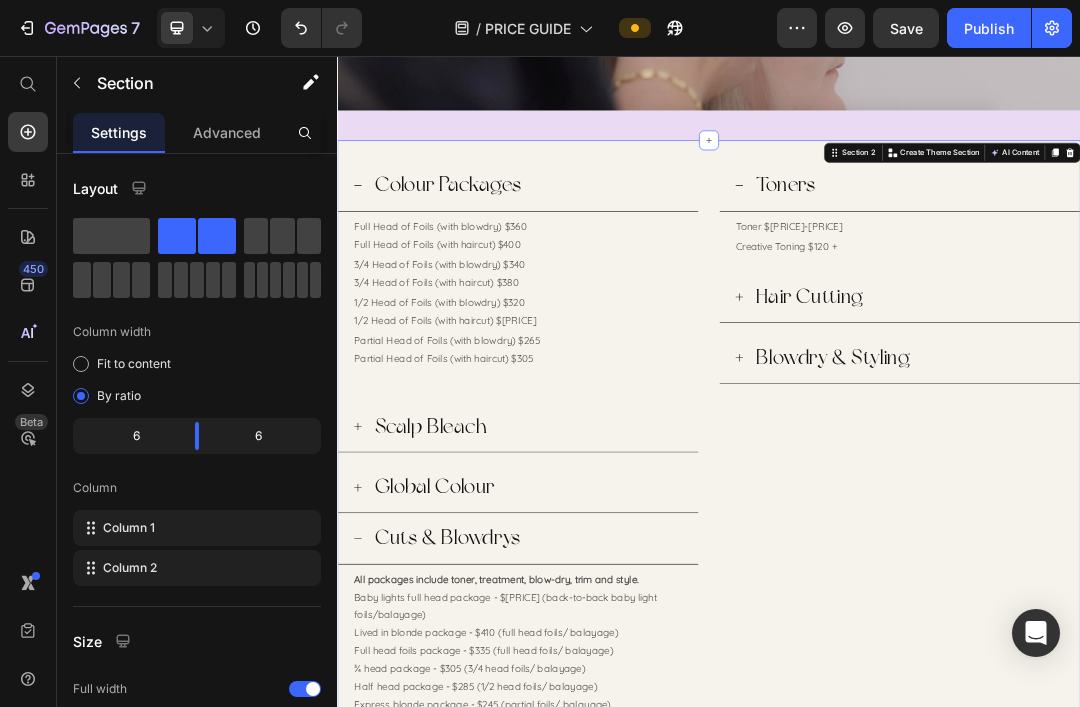 scroll, scrollTop: 641, scrollLeft: 0, axis: vertical 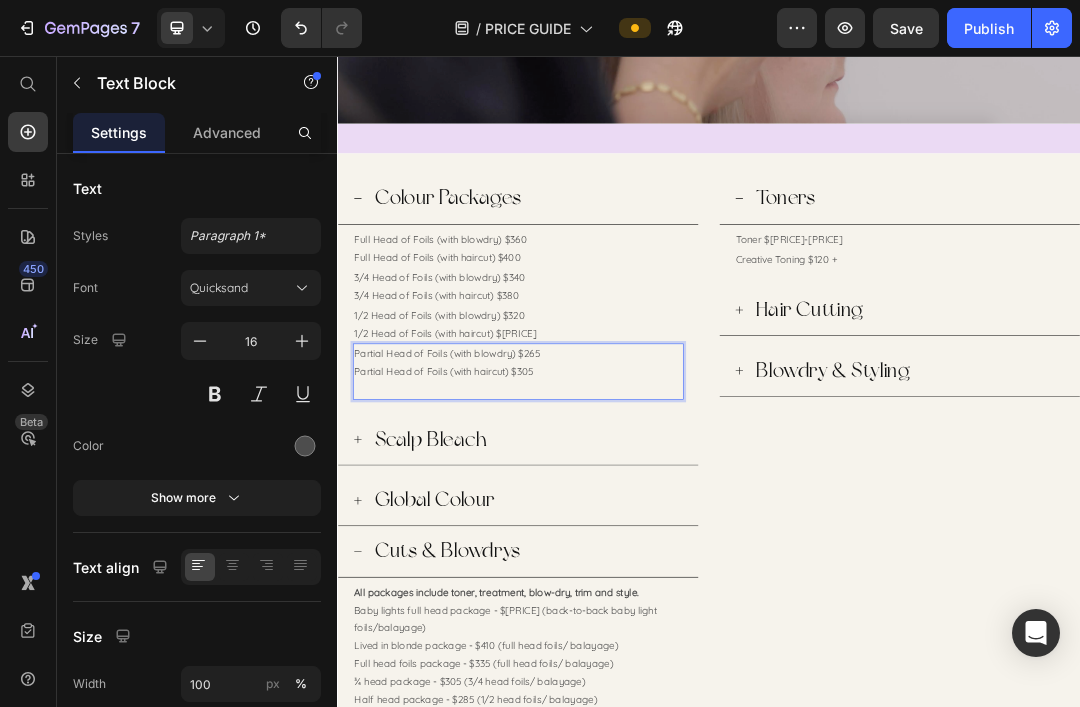 click at bounding box center [629, 594] 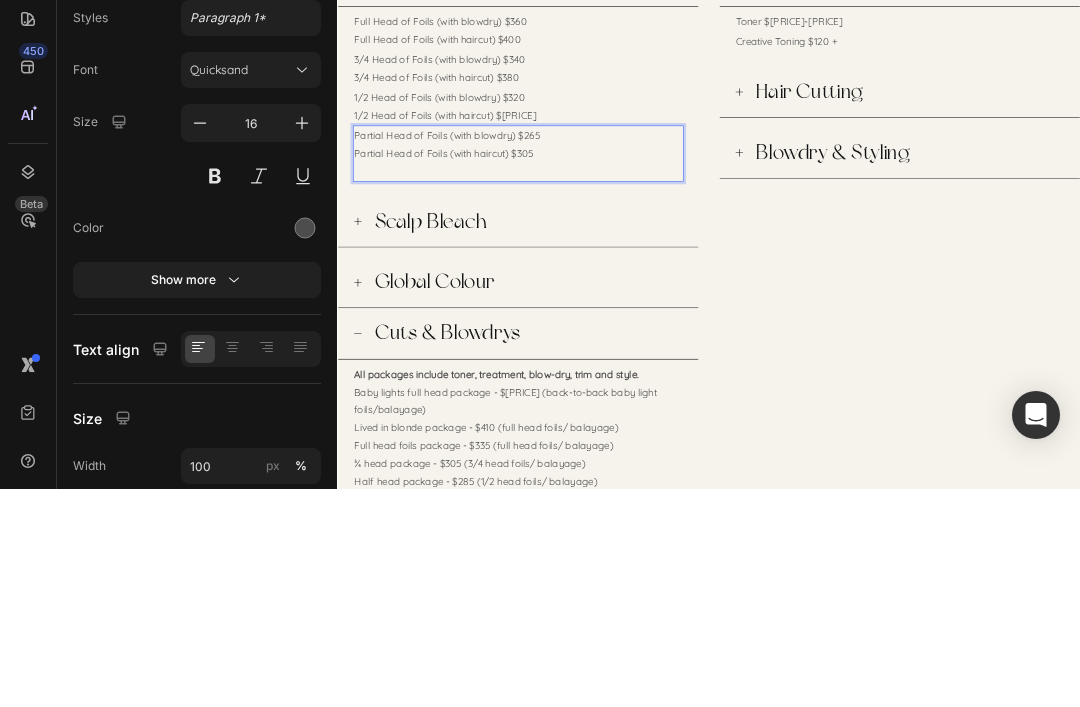 click at bounding box center (629, 376) 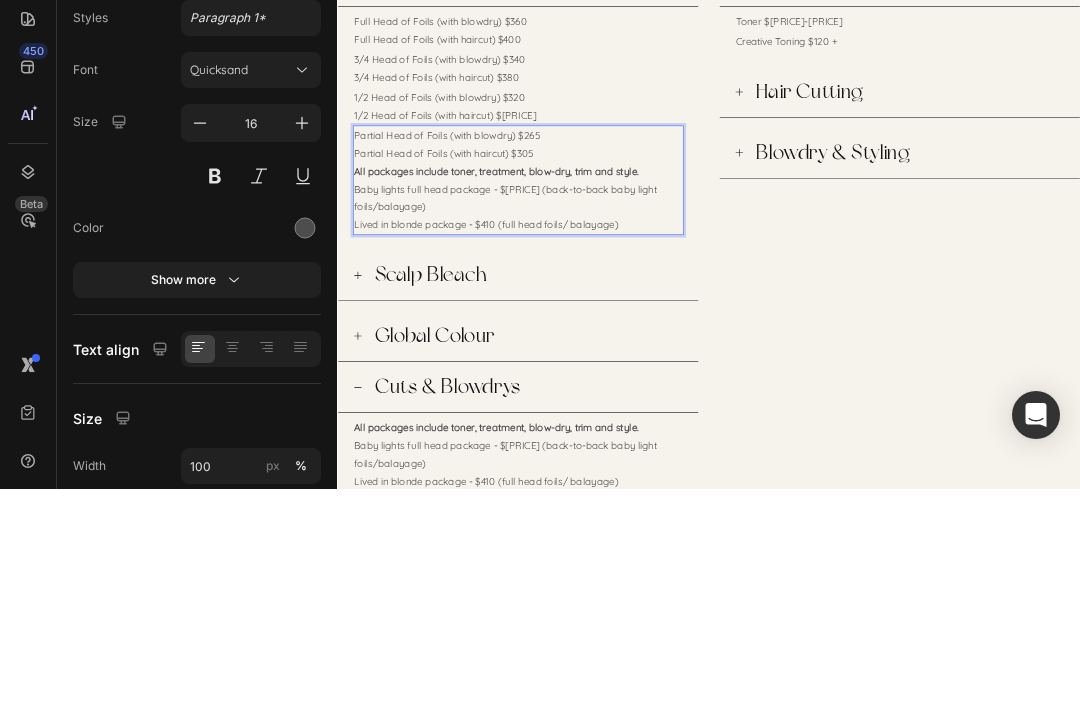 click on "All packages include toner, treatment, blow-dry, trim and style." at bounding box center (629, 376) 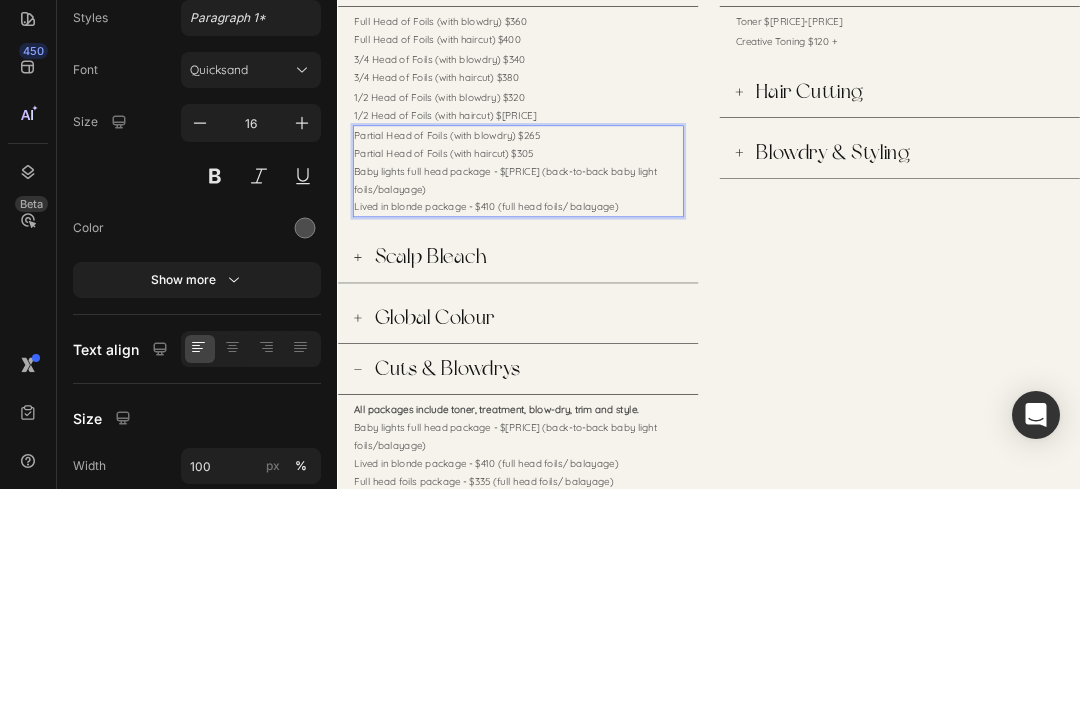 click on "Baby lights full head package - $480 (back-to-back baby light foils/balayage)" at bounding box center [629, 391] 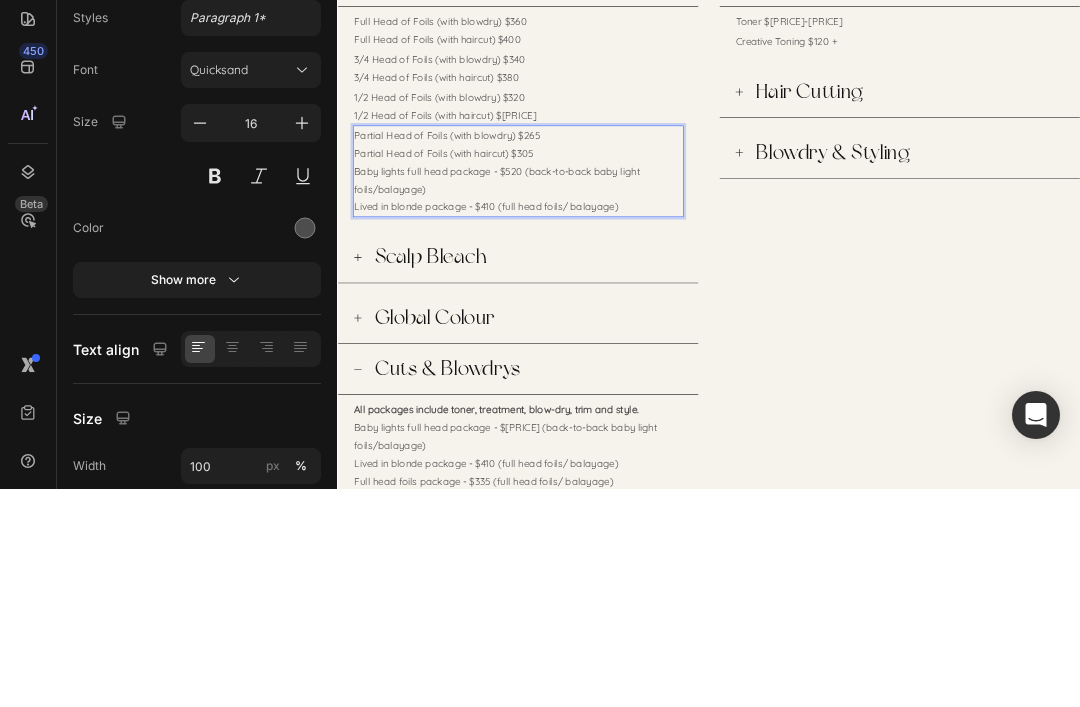 click on "Lived in blonde package - $410 (full head foils/ balayage)" at bounding box center [629, 433] 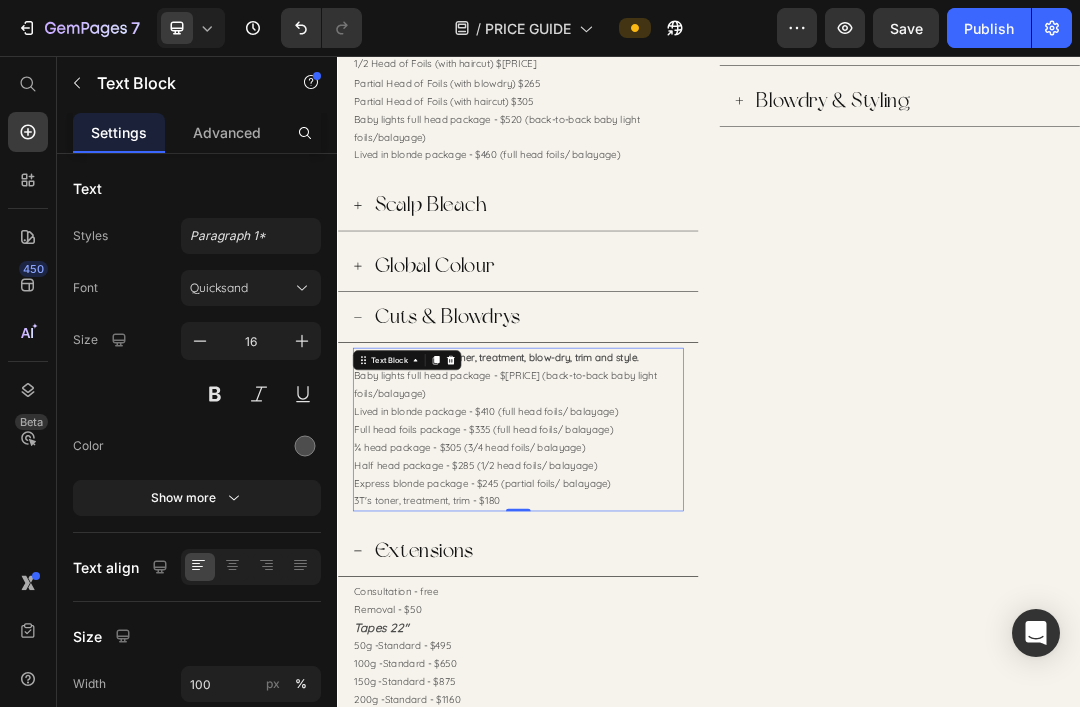 scroll, scrollTop: 1080, scrollLeft: 0, axis: vertical 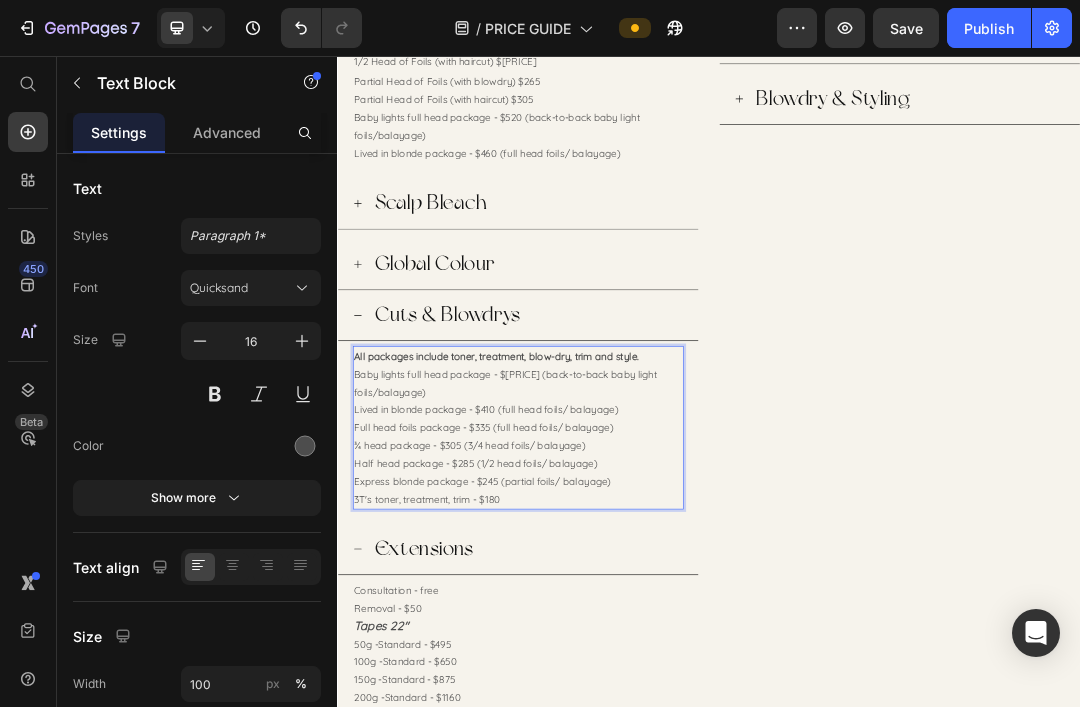 click on "¾ head package - $305 (3/4 head foils/ balayage)" at bounding box center [629, 684] 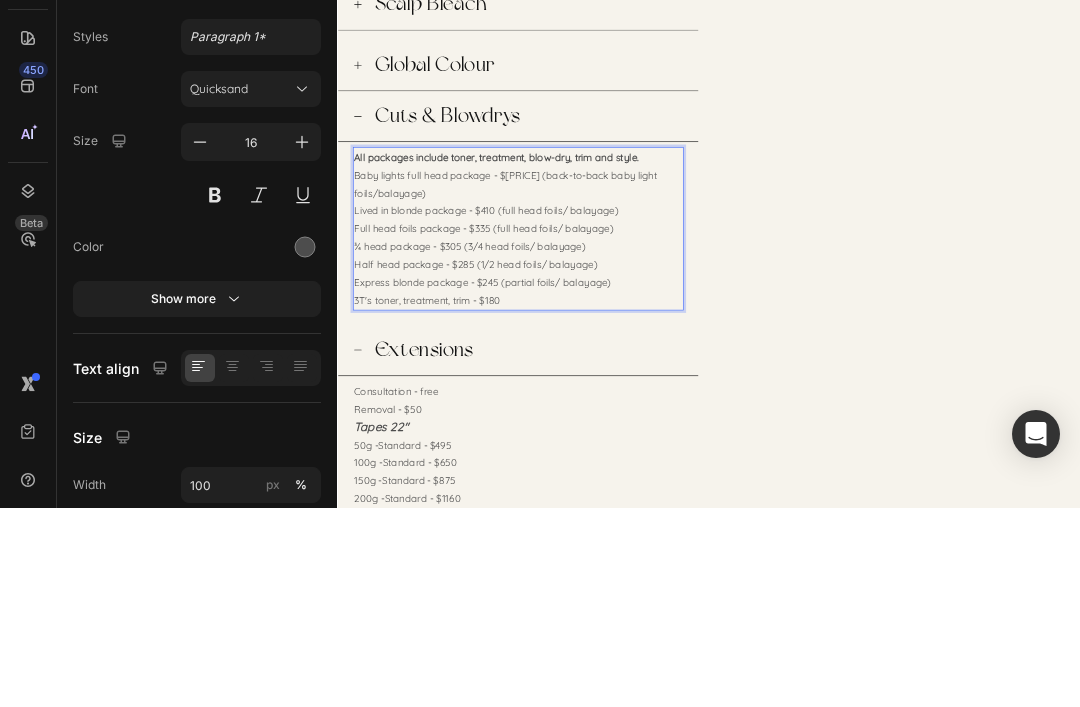click on "3T's toner, treatment, trim - $180" at bounding box center [629, 572] 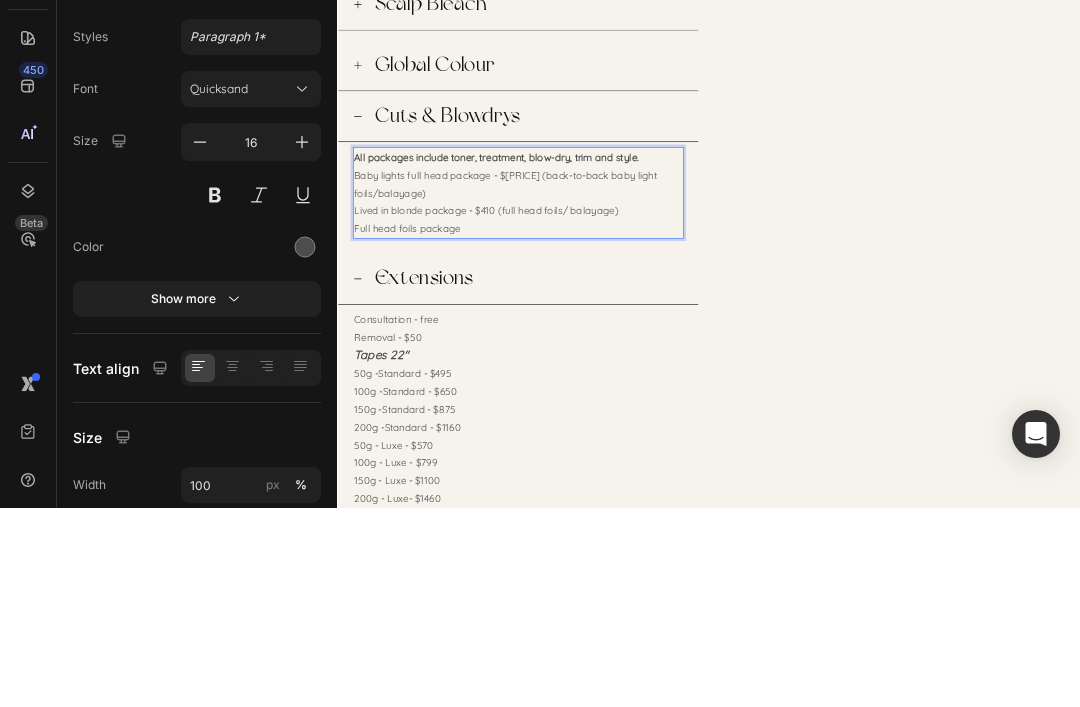 click on "All packages include toner, treatment, blow-dry, trim and style." at bounding box center [594, 341] 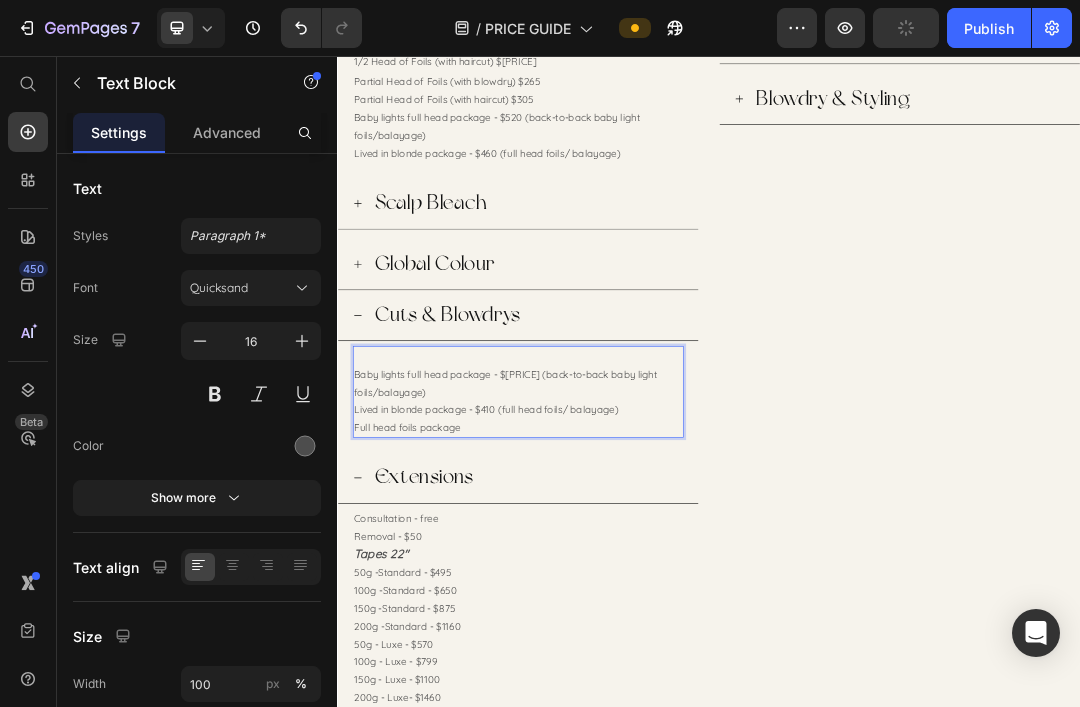 click on "Baby lights full head package - $480 (back-to-back baby light foils/balayage)" at bounding box center [629, 584] 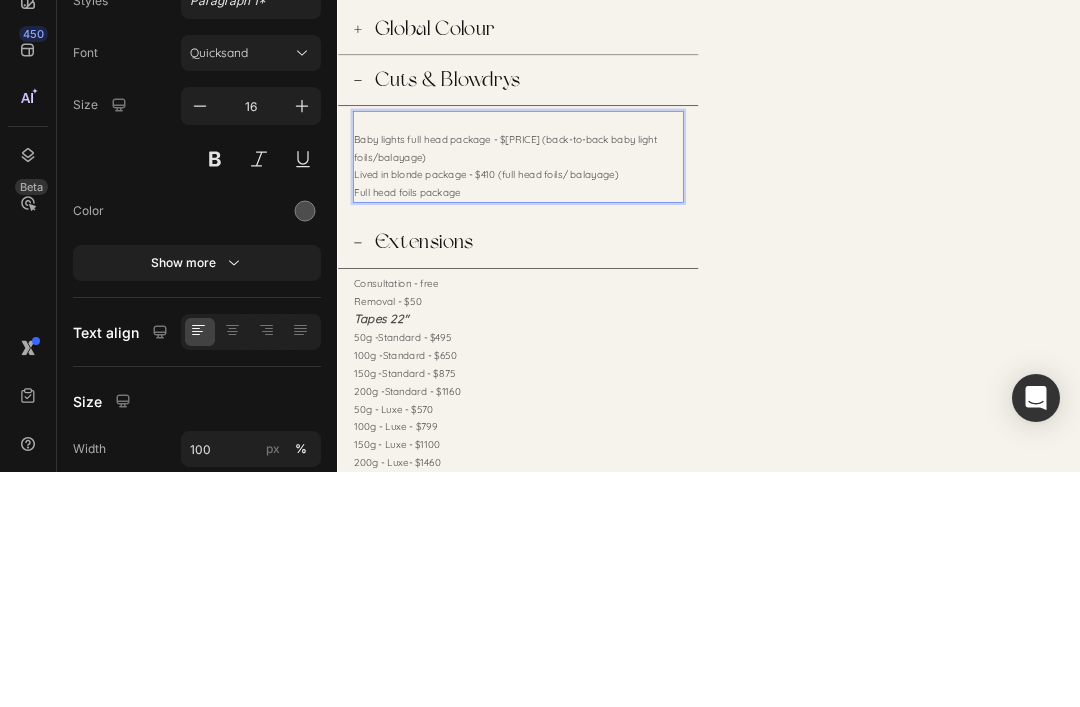 click on "Baby lights full head package - $480 (back-to-back baby light foils/balayage)" at bounding box center [629, 349] 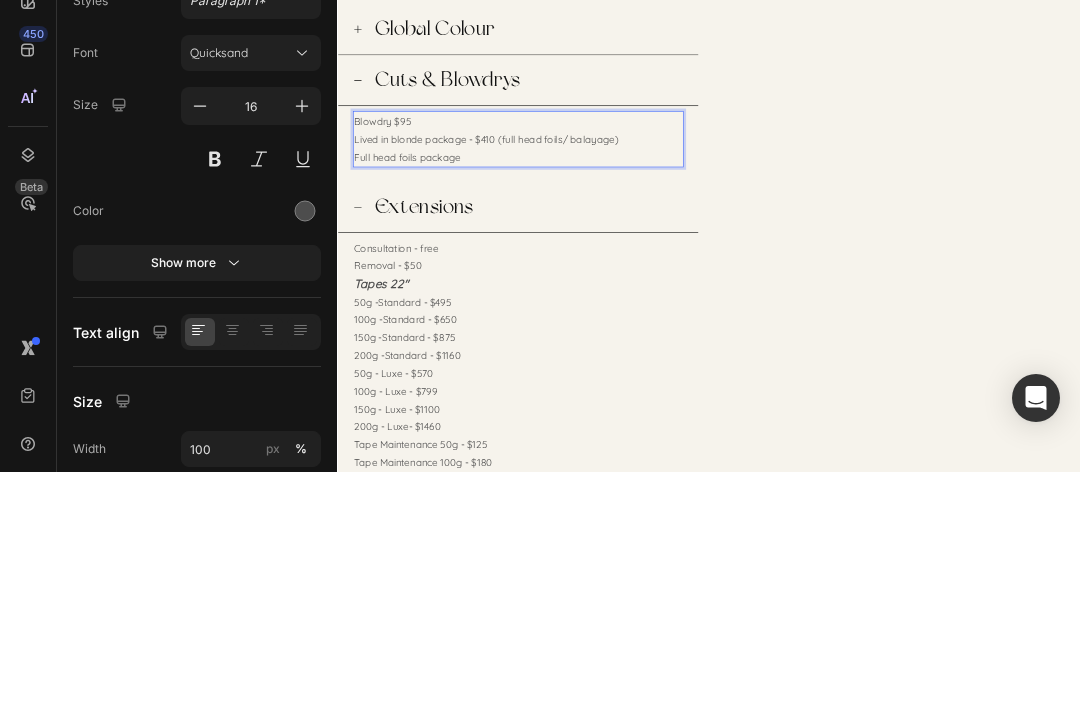 click on "Full head foils package" at bounding box center [629, 363] 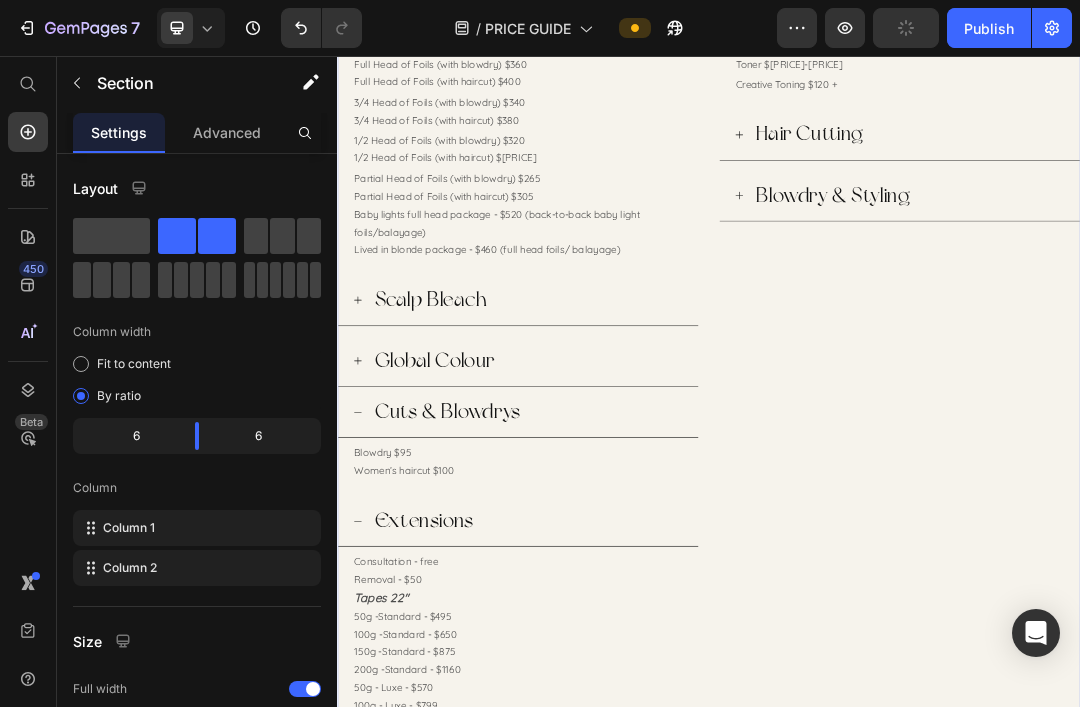 scroll, scrollTop: 851, scrollLeft: 0, axis: vertical 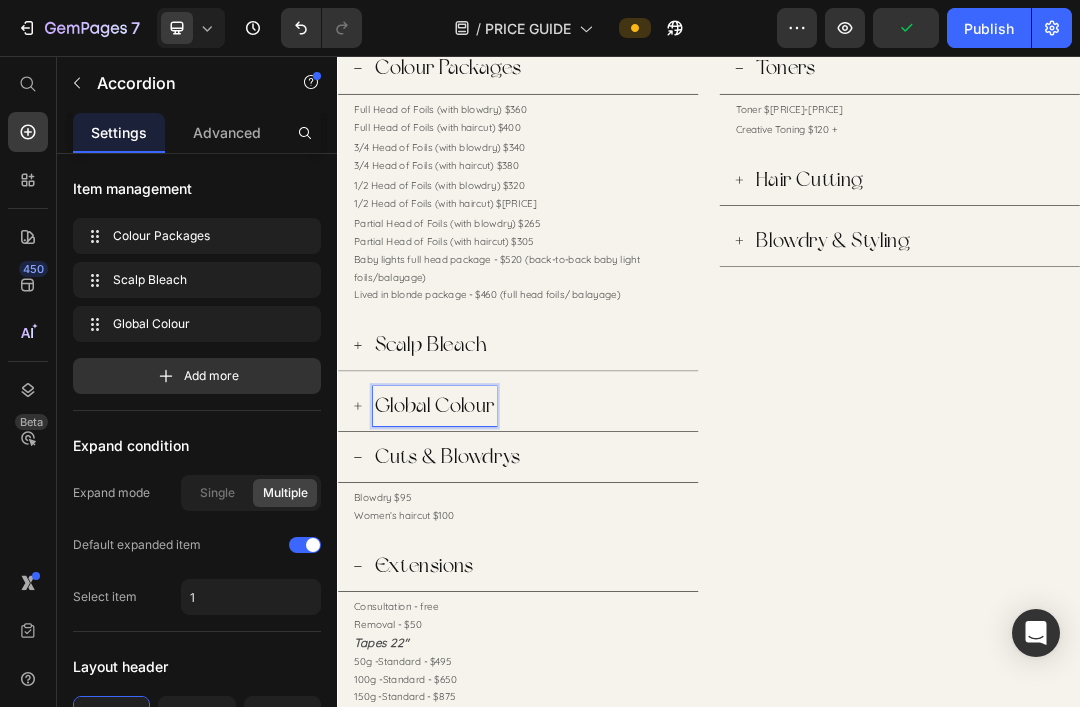 click on "Global Colour" at bounding box center [494, 621] 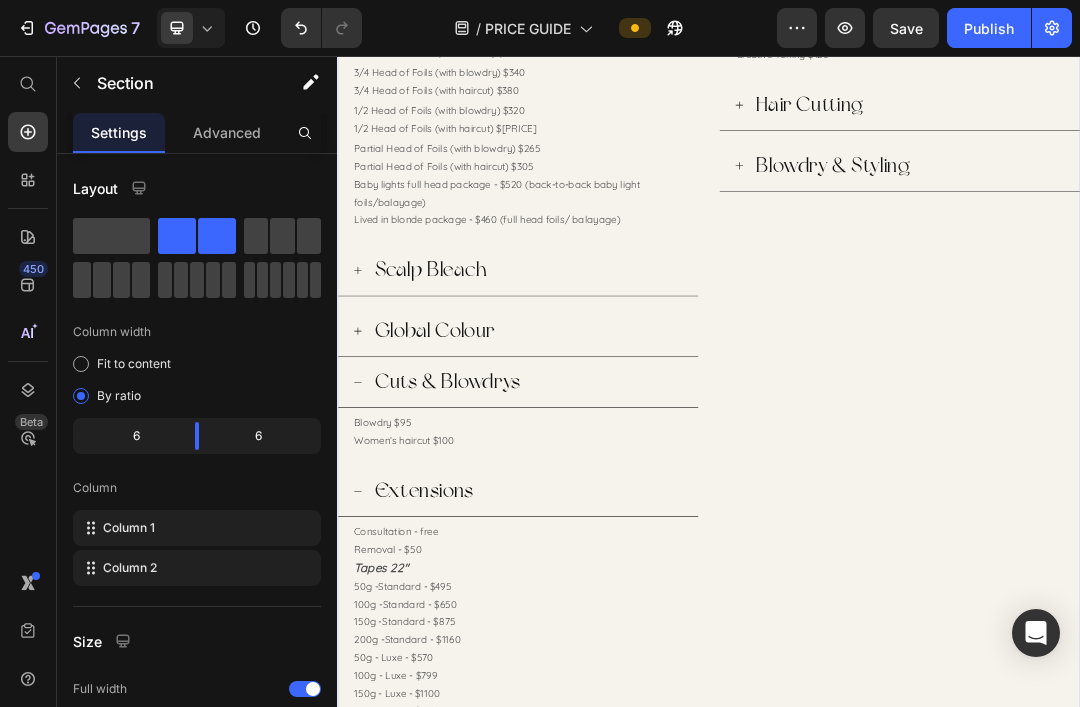 scroll, scrollTop: 992, scrollLeft: 0, axis: vertical 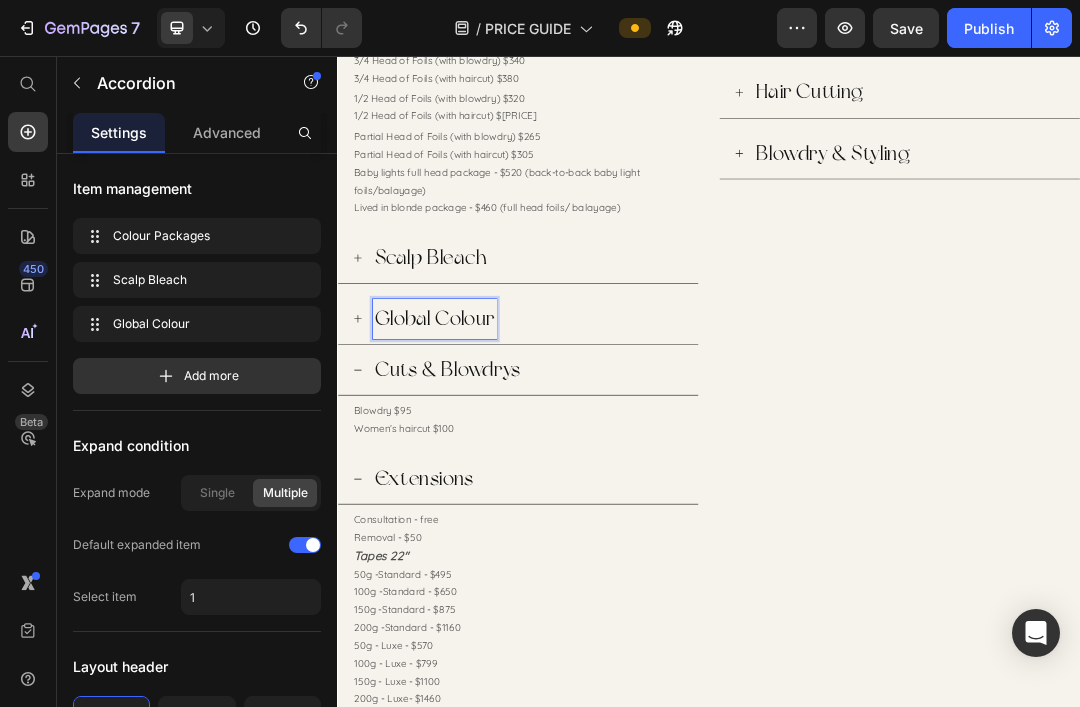 click on "Global Colour" at bounding box center [494, 480] 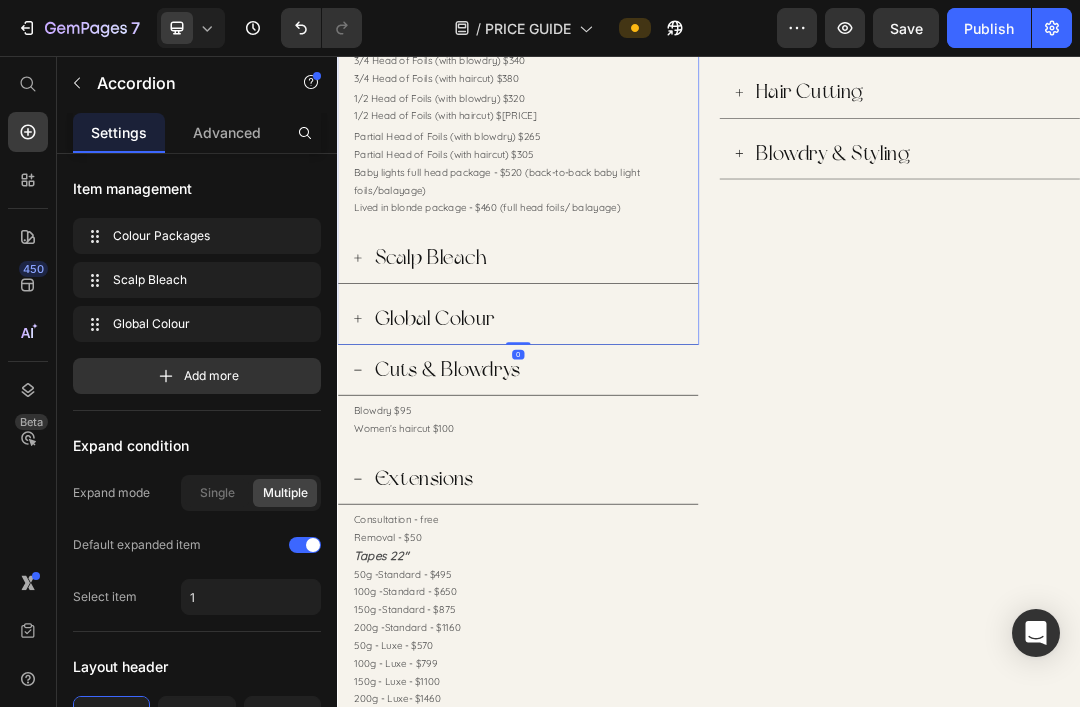 click on "Global Colour" at bounding box center [645, 480] 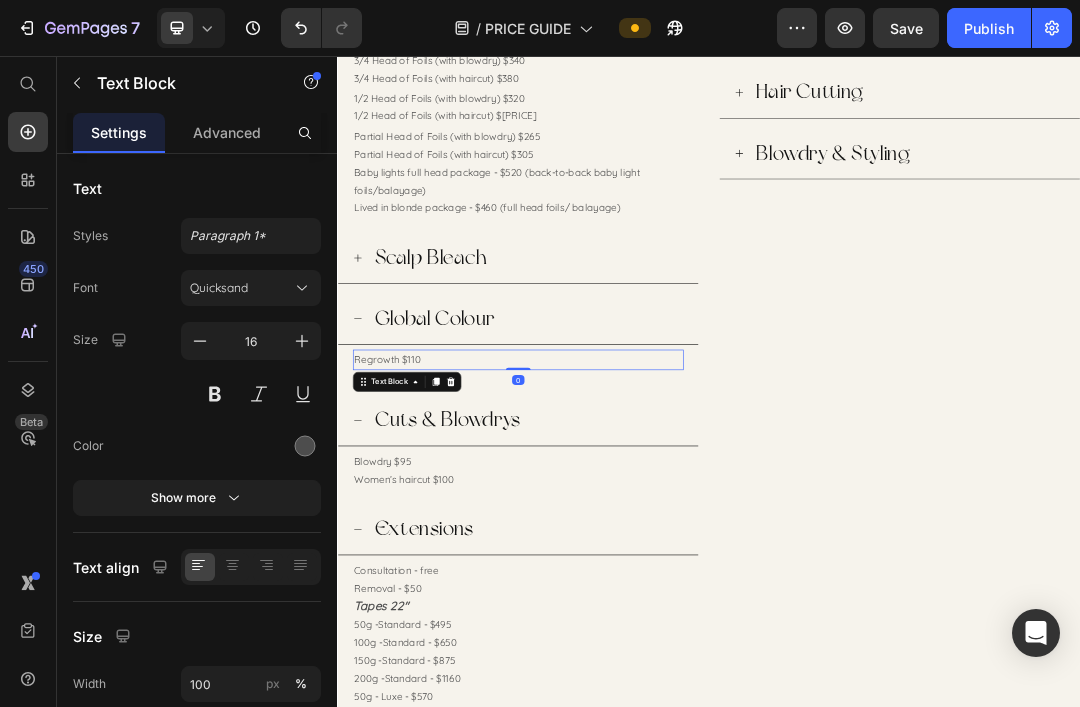 click at bounding box center (520, 582) 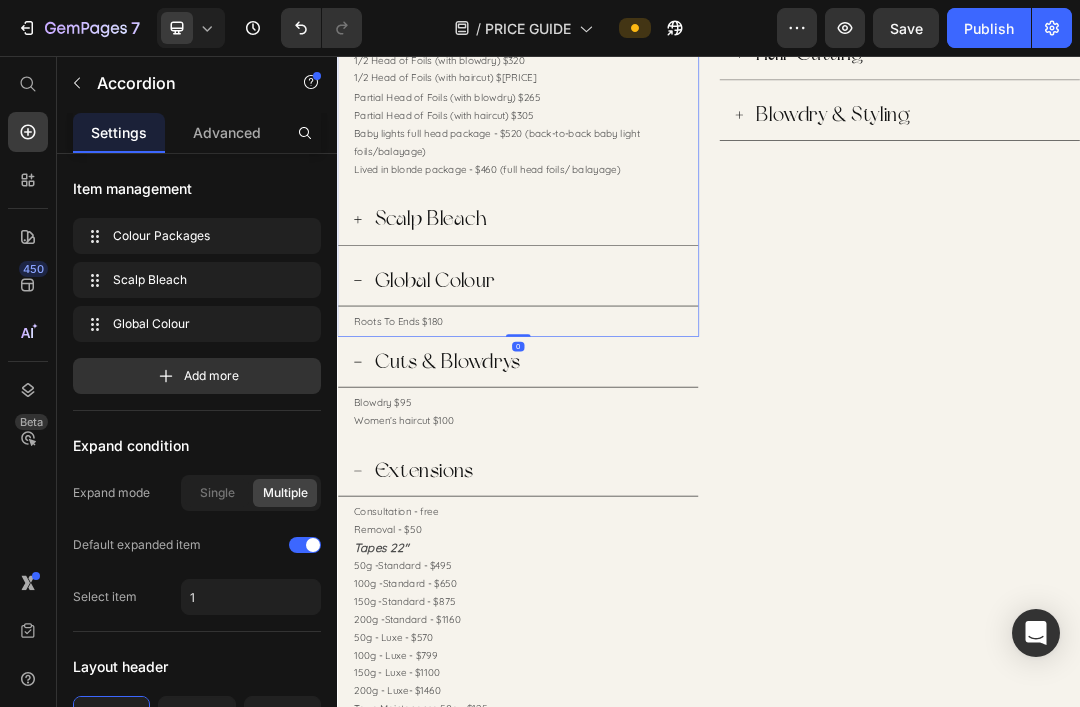 scroll, scrollTop: 1058, scrollLeft: 0, axis: vertical 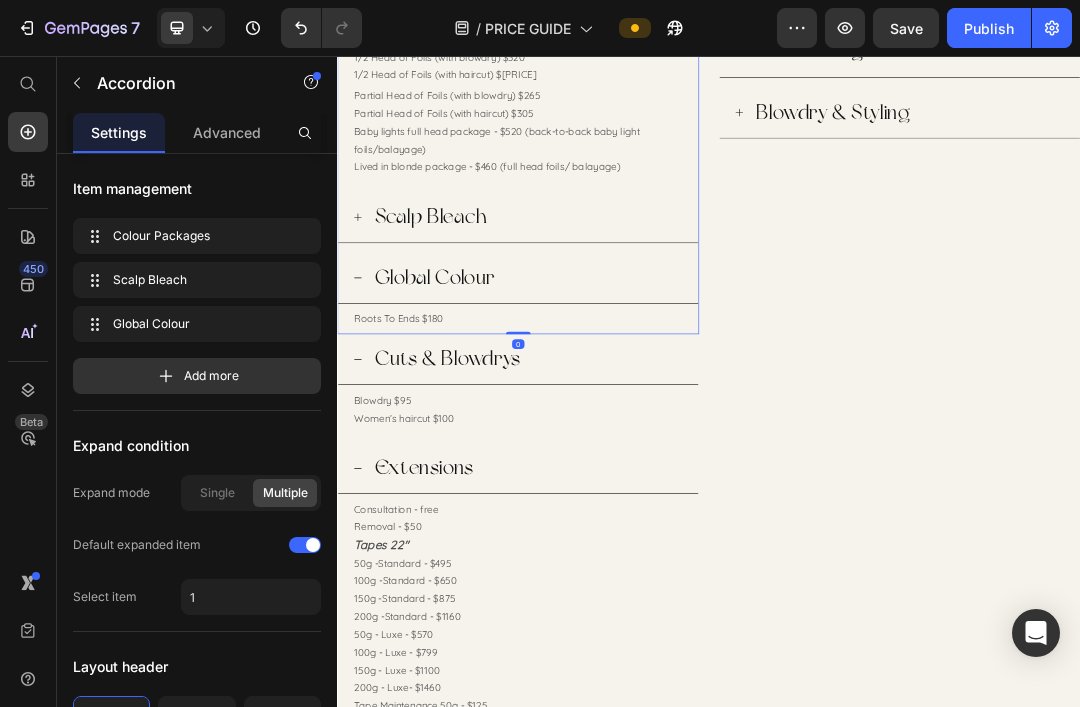 click on "Roots To Ends $180 Text Block" at bounding box center (629, 480) 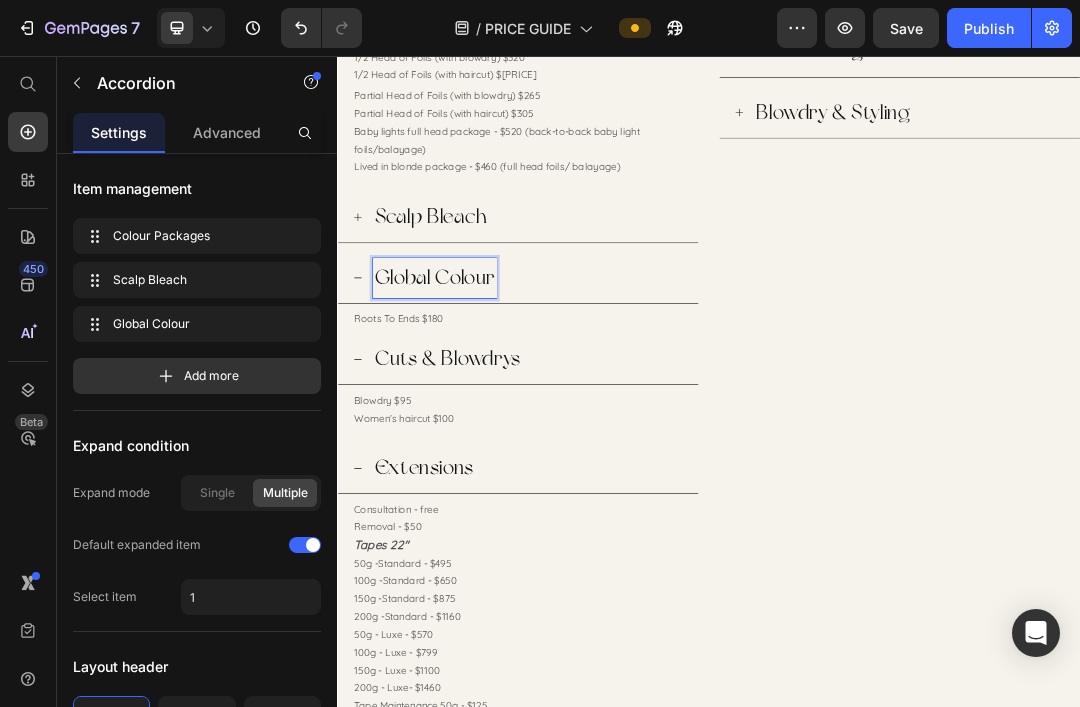 click on "Global Colour" at bounding box center [494, 414] 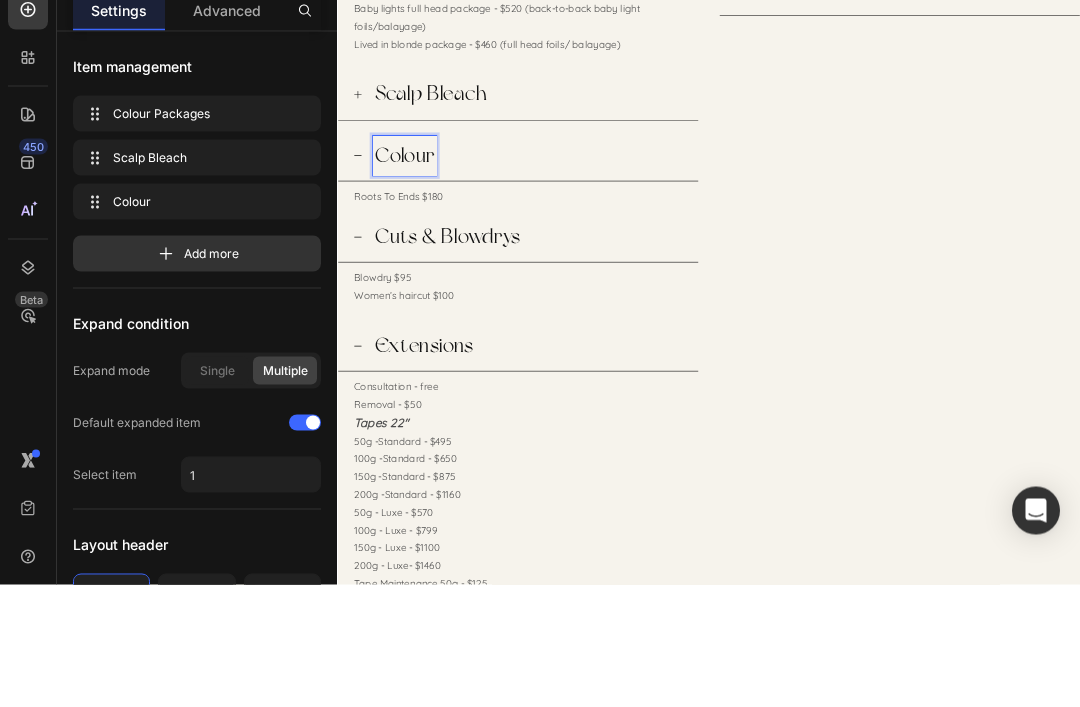click on "Colour" at bounding box center (445, 292) 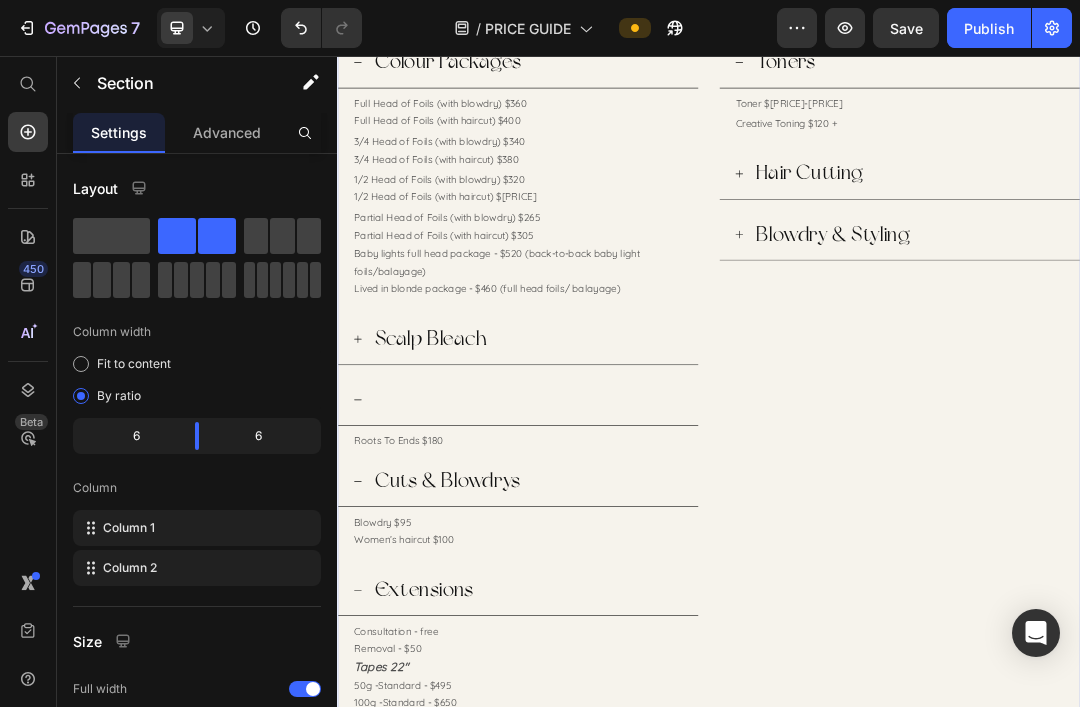 scroll, scrollTop: 862, scrollLeft: 0, axis: vertical 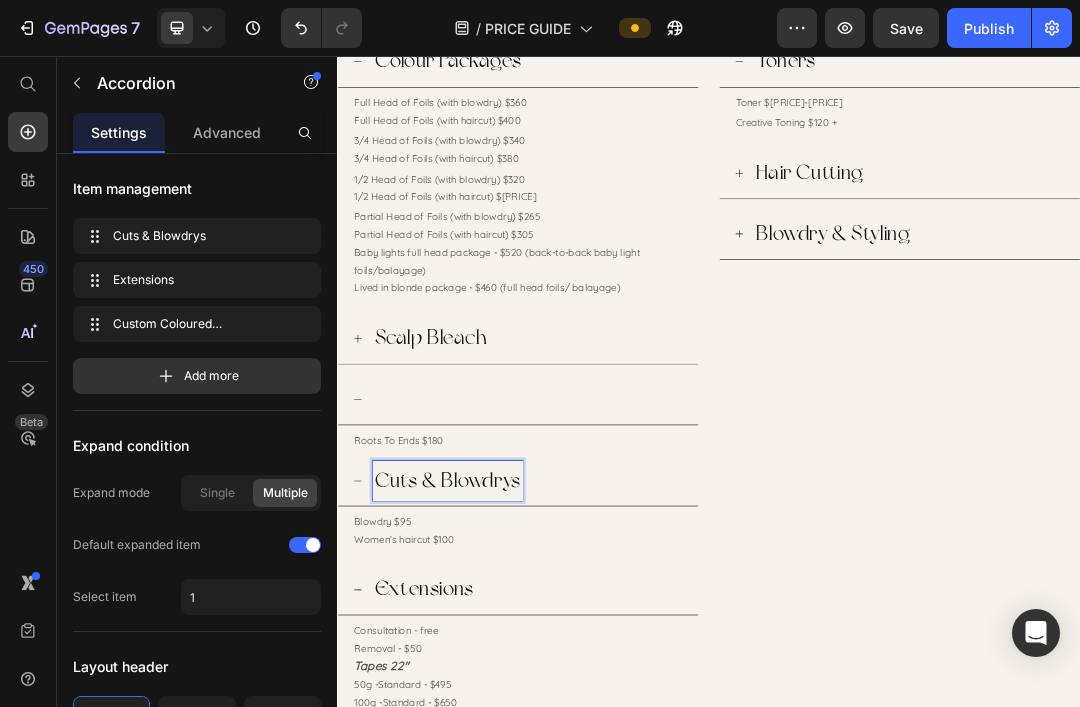click on "Cuts & Blowdrys" at bounding box center (515, 741) 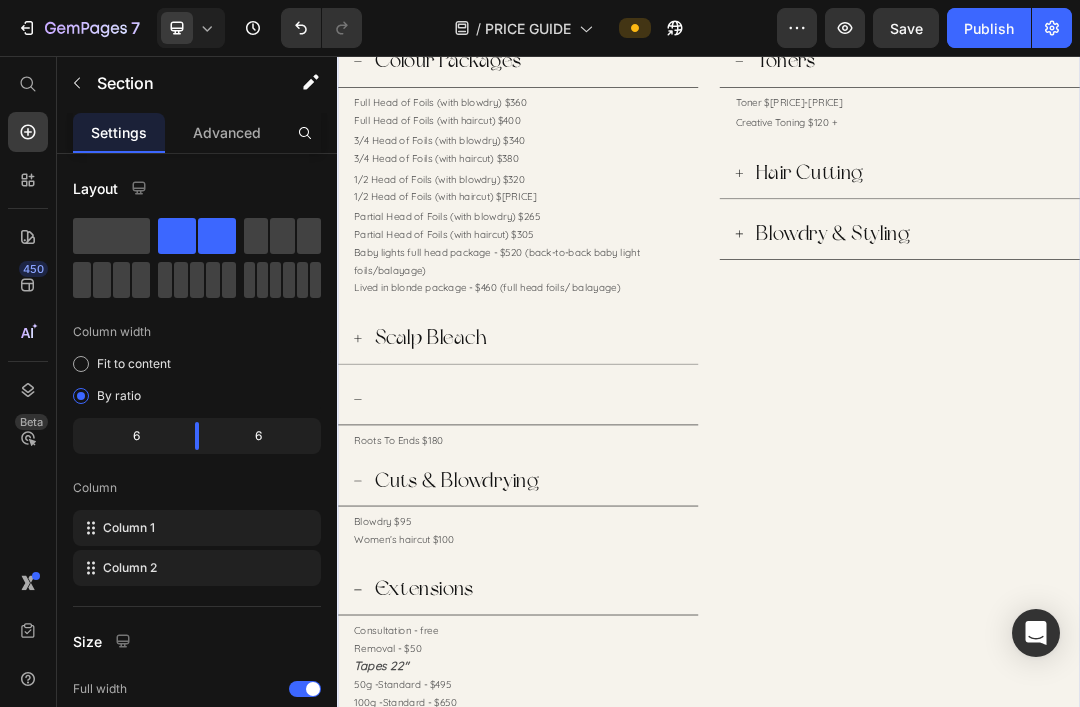 scroll, scrollTop: 0, scrollLeft: 0, axis: both 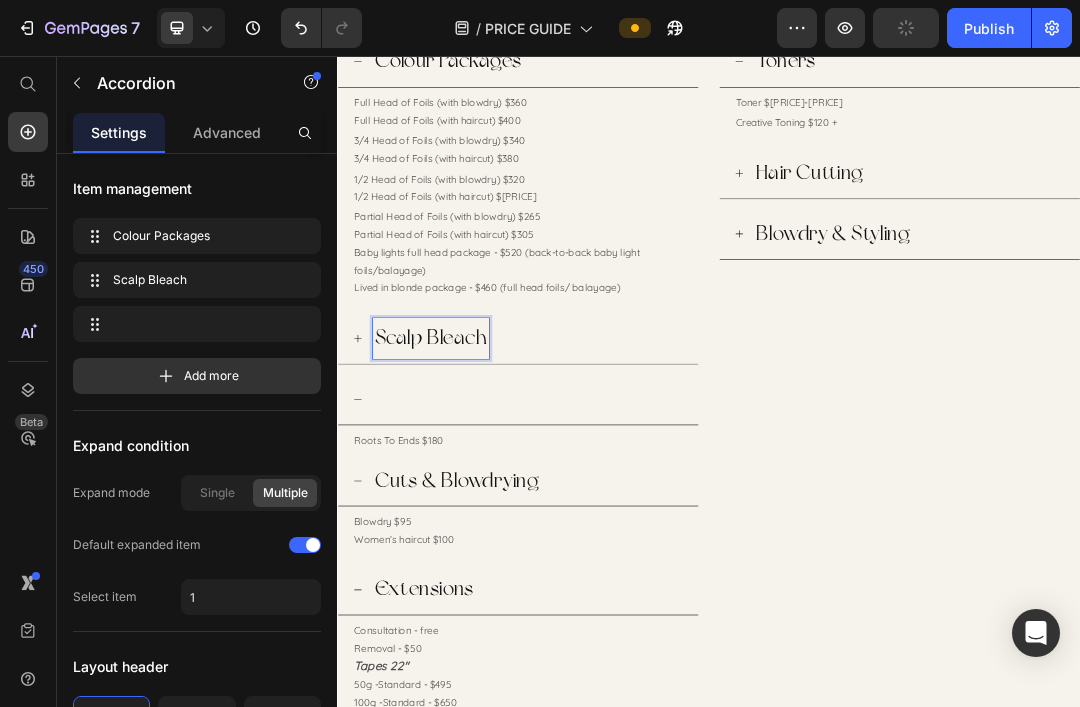 click on "Scalp Bleach" at bounding box center [488, 511] 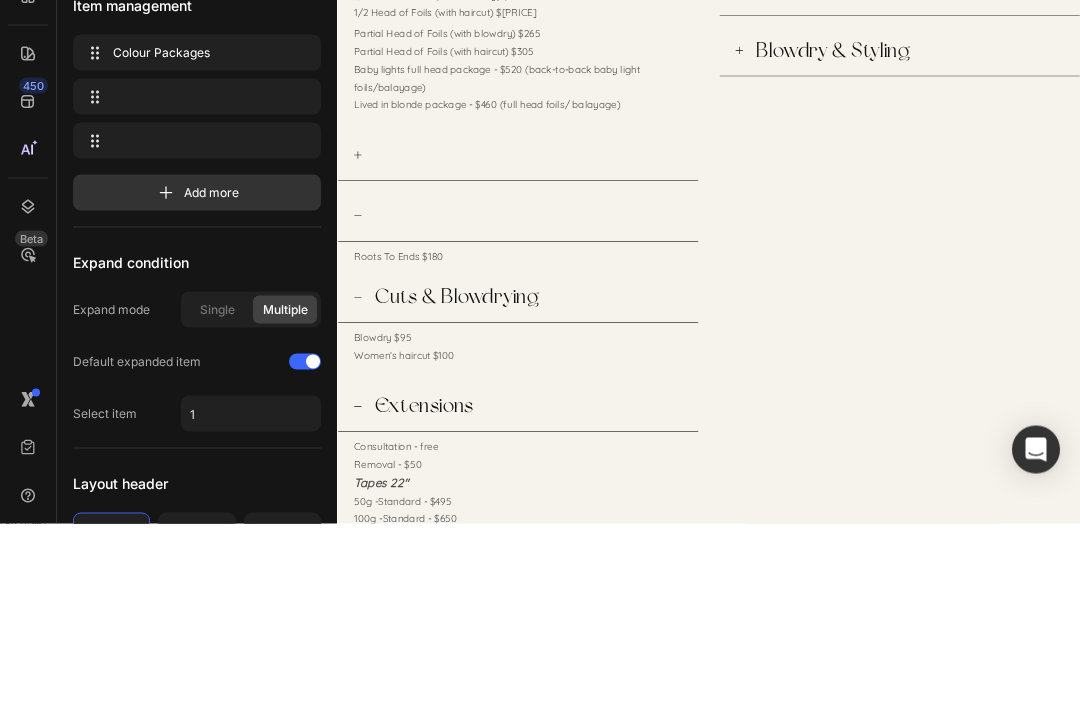 type 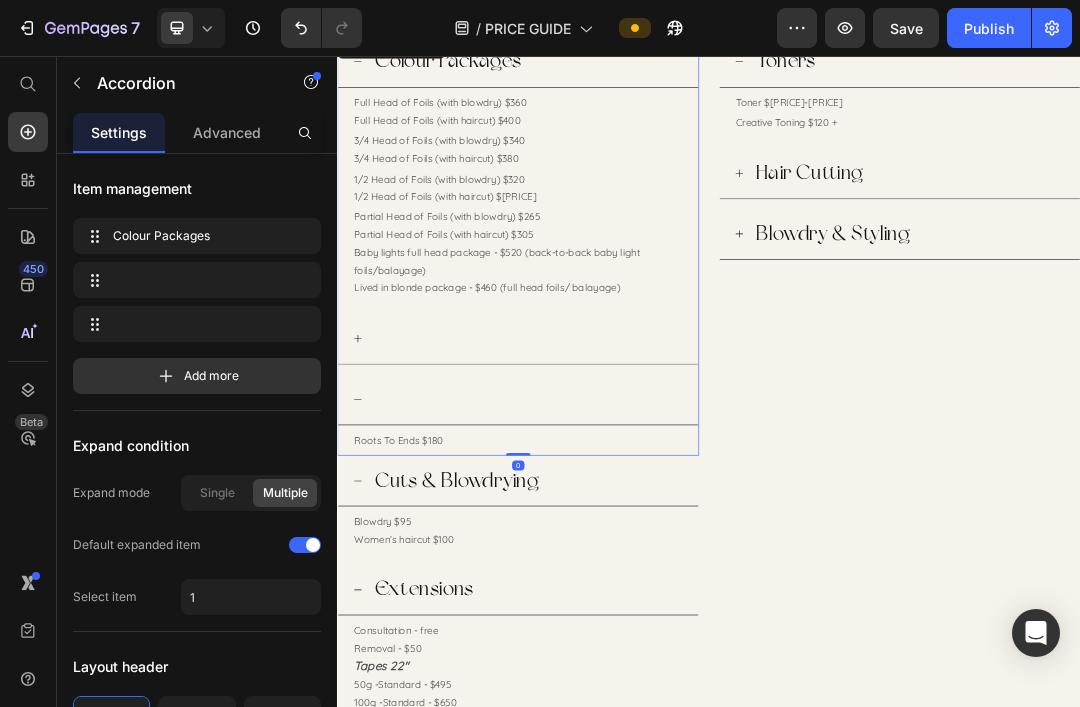 click at bounding box center [629, 512] 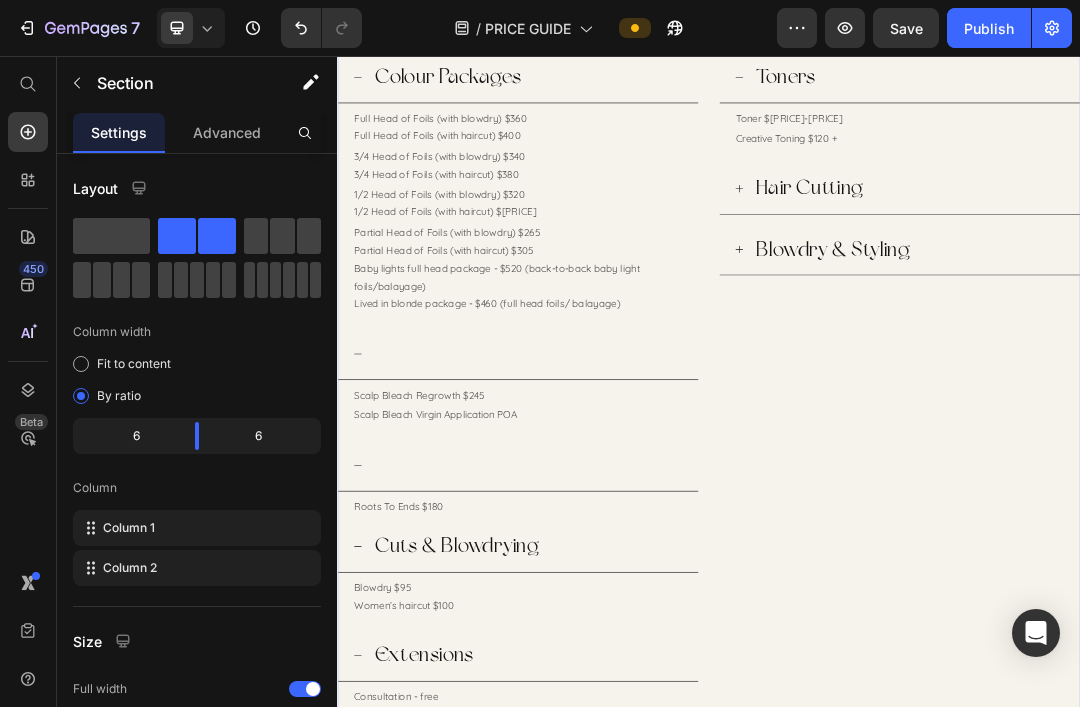 scroll, scrollTop: 816, scrollLeft: 0, axis: vertical 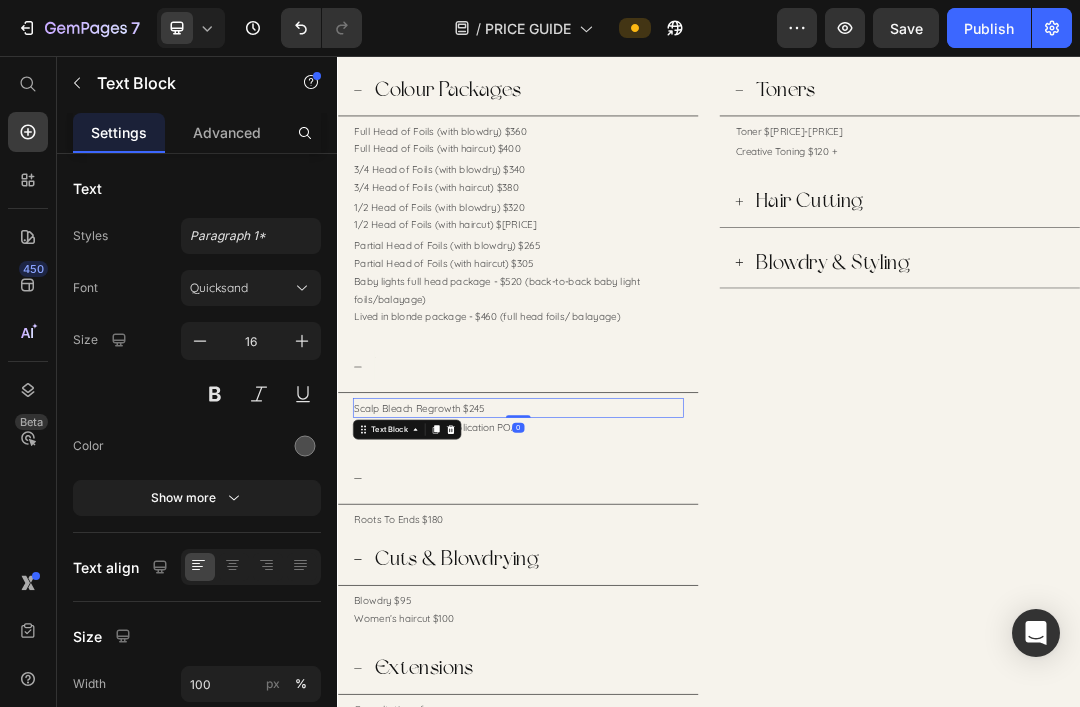 click 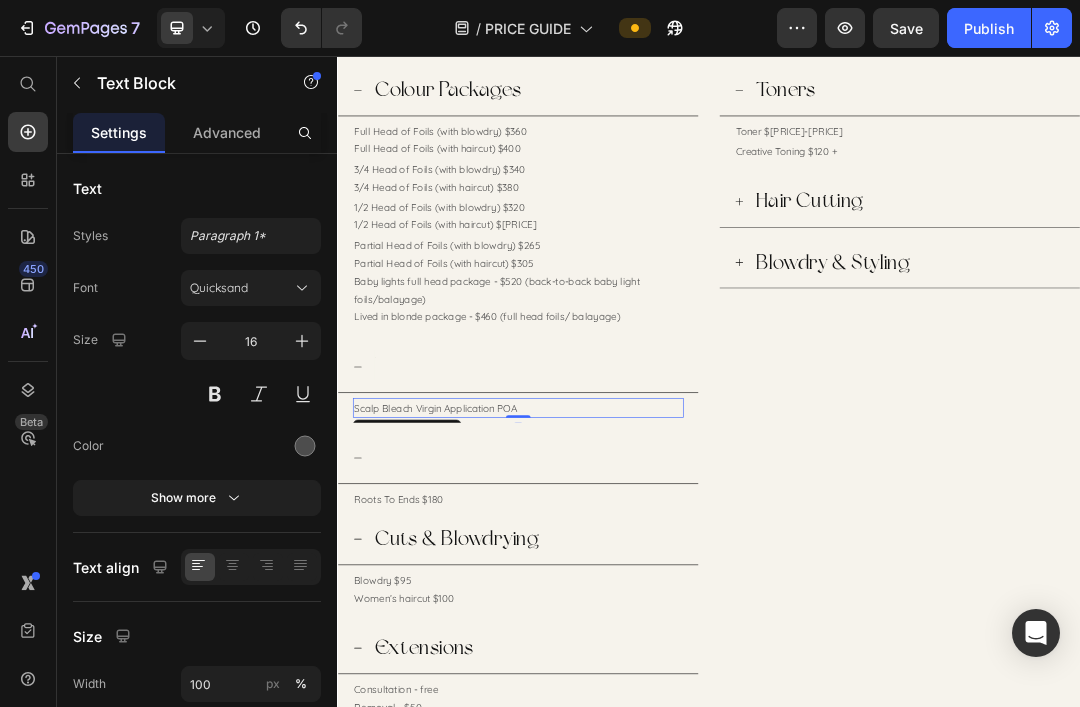 click on "Scalp Bleach Virgin Application POA" at bounding box center [629, 624] 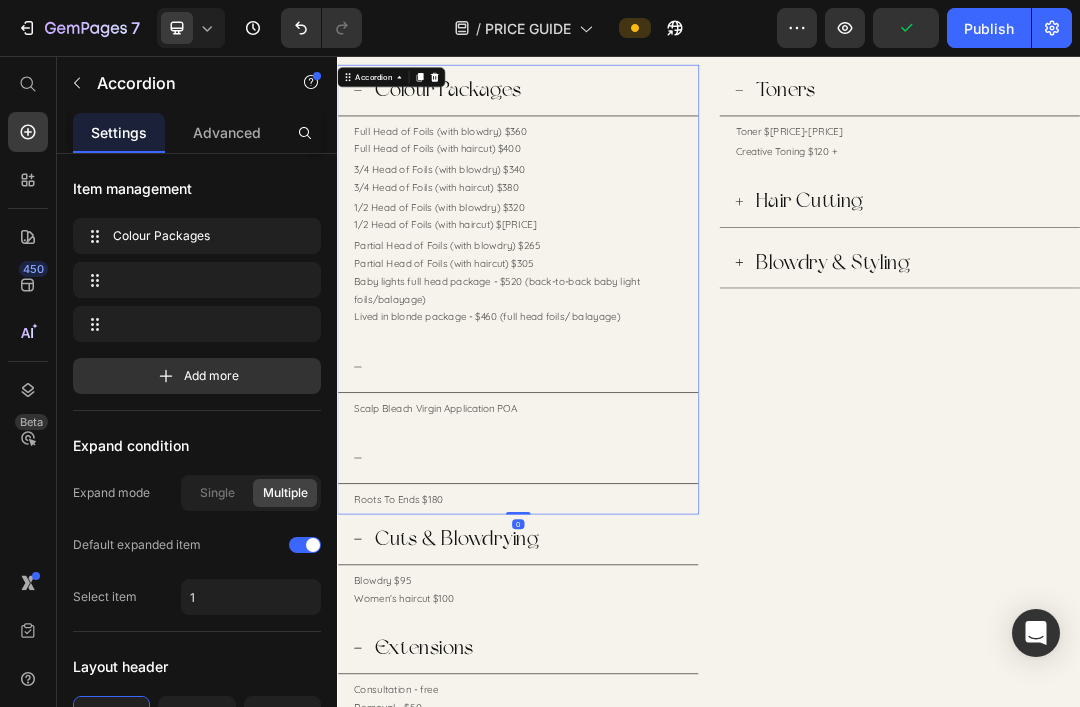 click at bounding box center [629, 558] 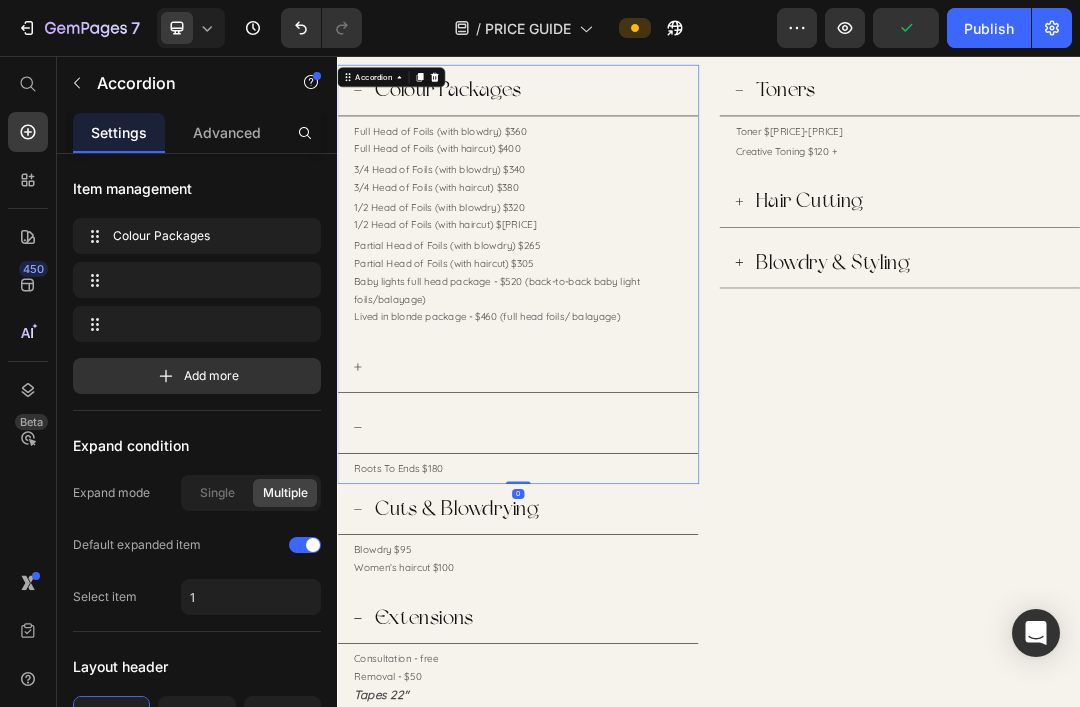 click at bounding box center [629, 558] 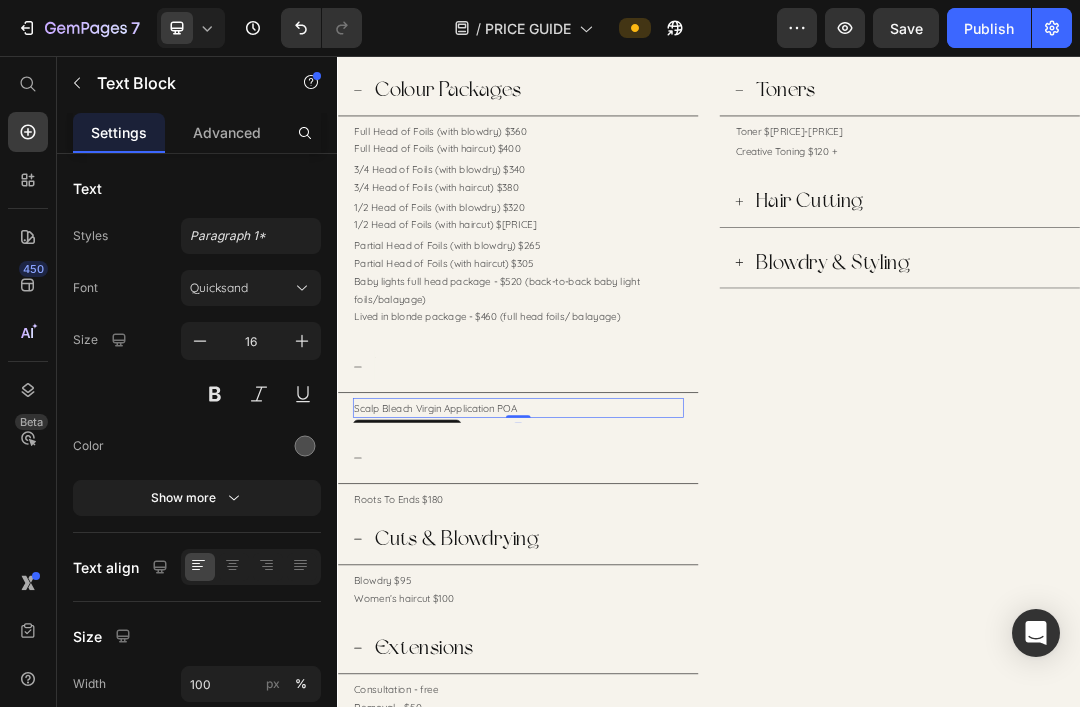 click on "Scalp Bleach Virgin Application POA" at bounding box center [629, 624] 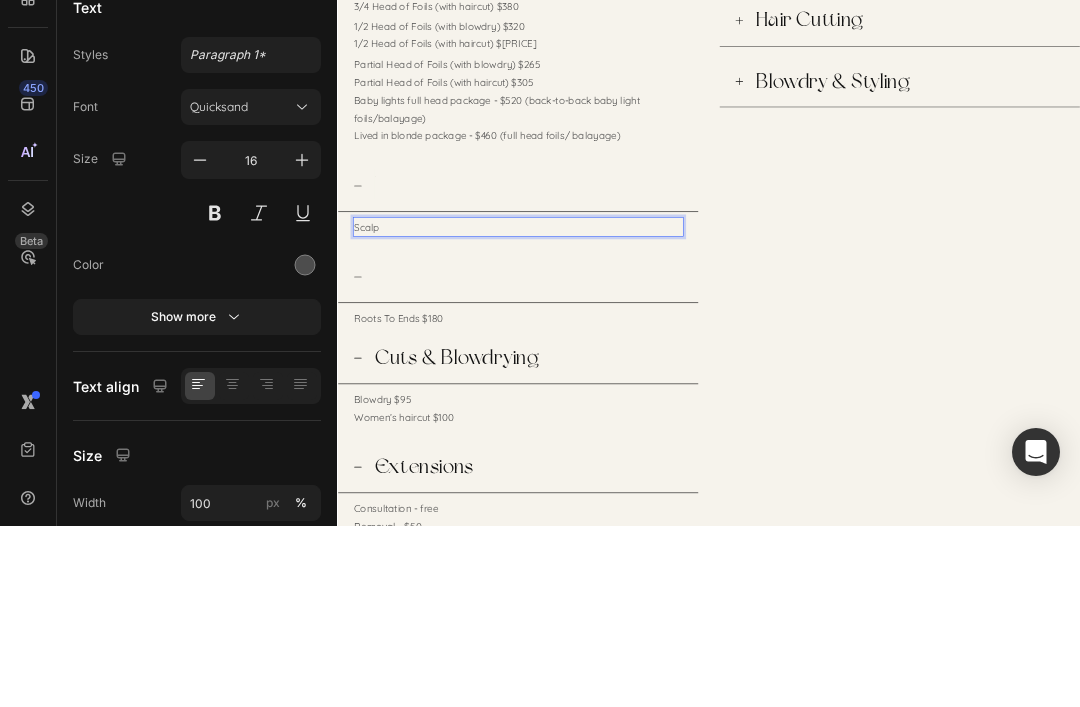 type 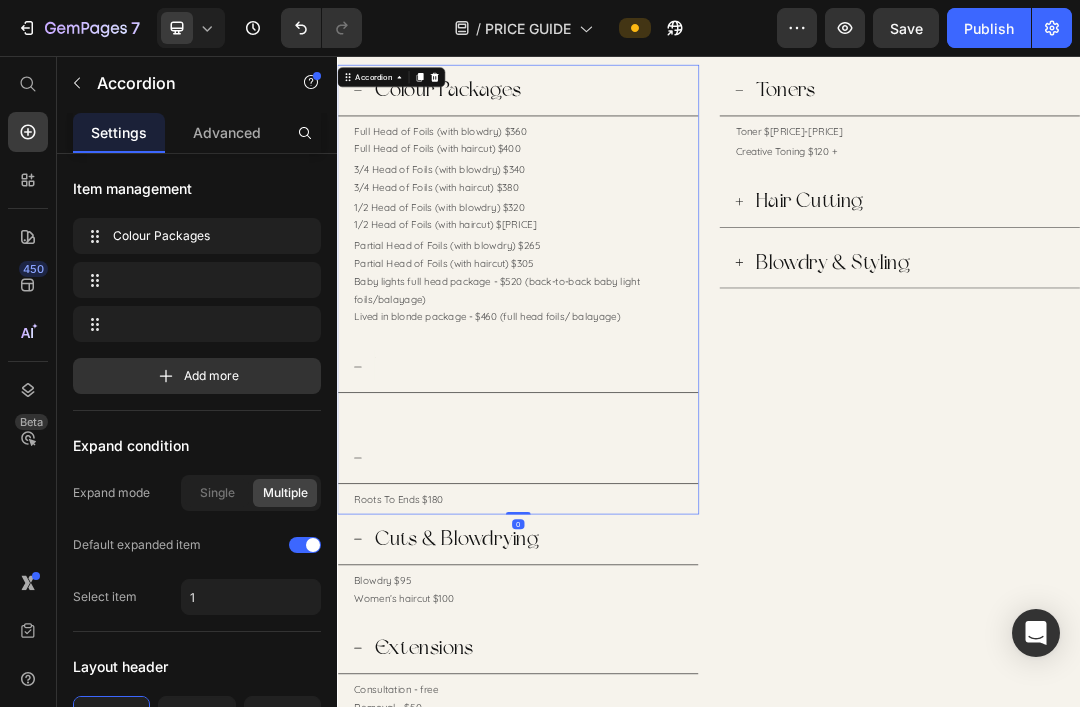 click at bounding box center [645, 557] 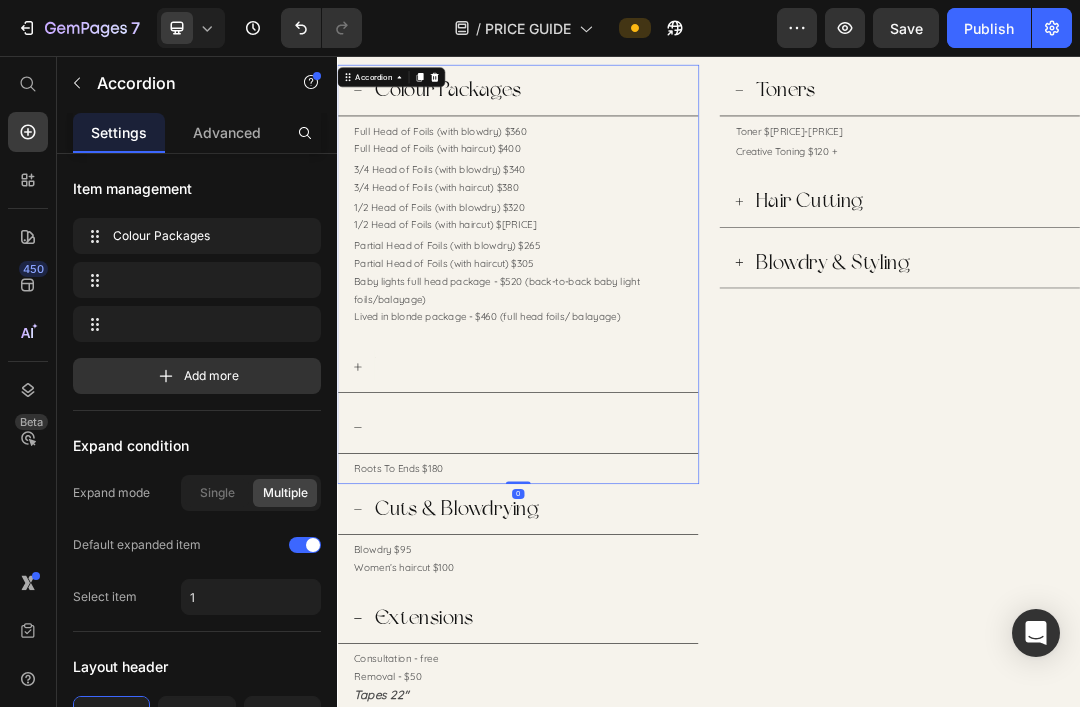 click at bounding box center [645, 557] 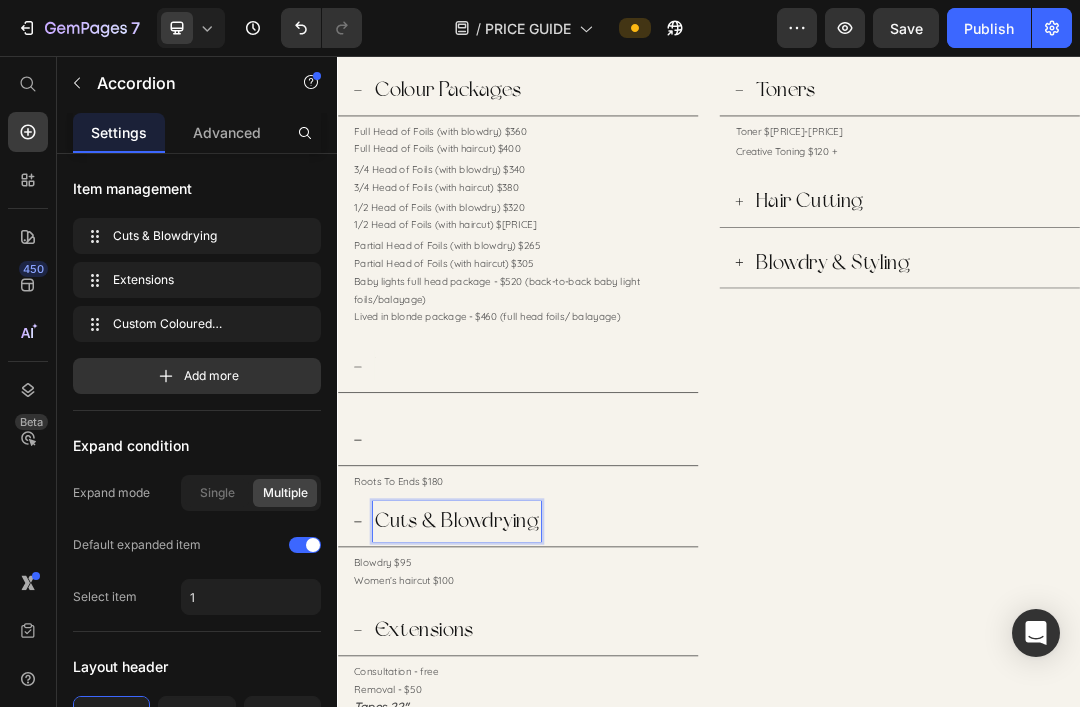 click on "Cuts & Blowdrying" at bounding box center [530, 807] 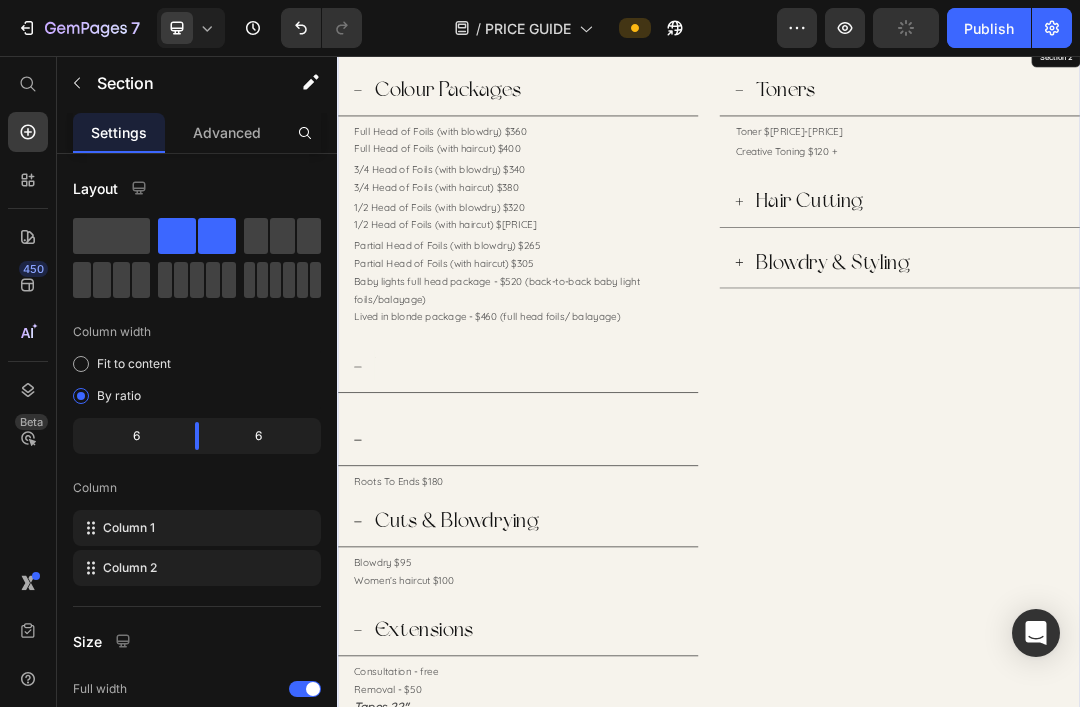 scroll, scrollTop: 0, scrollLeft: 0, axis: both 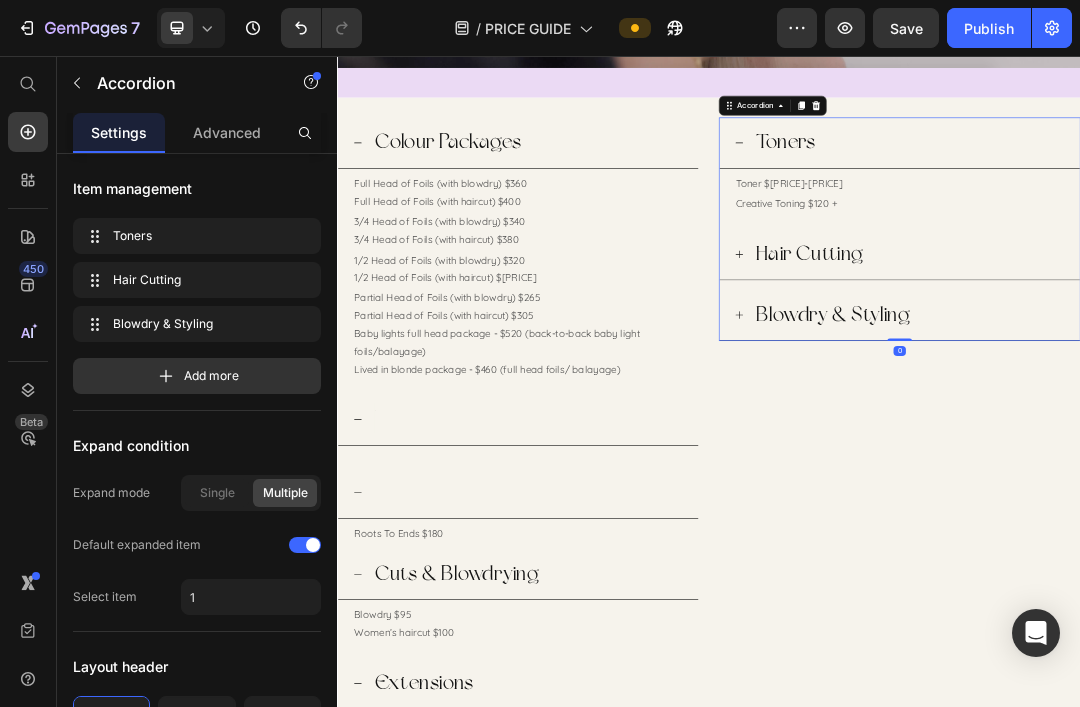 click on "Toners" at bounding box center [1060, 195] 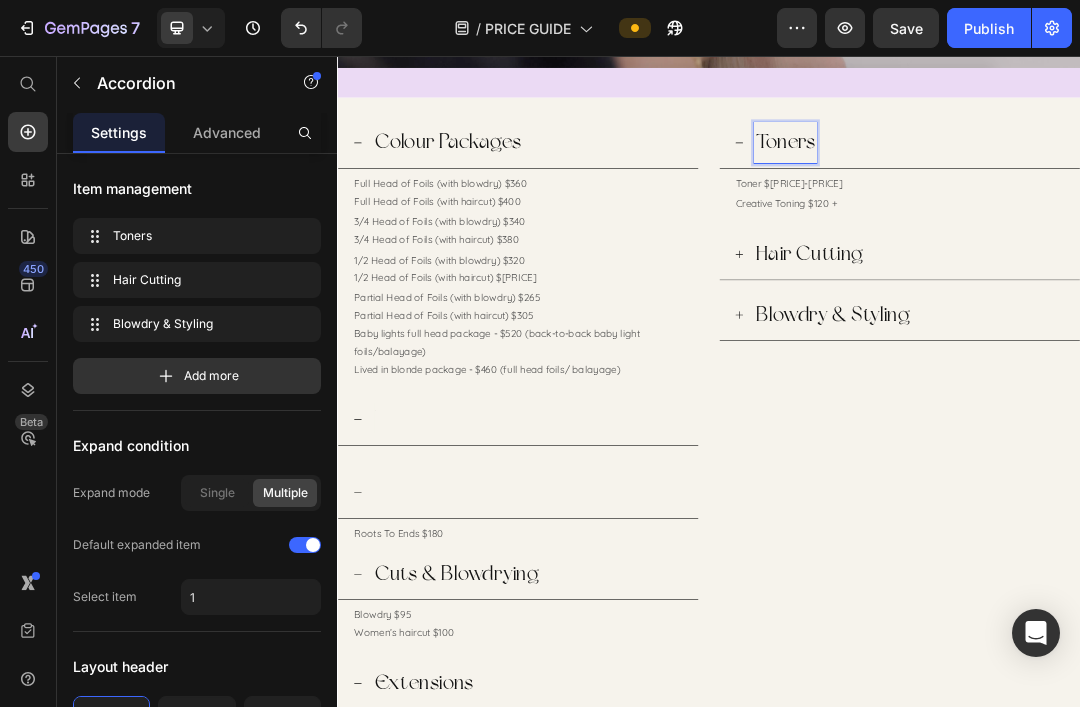 click on "Toners" at bounding box center [1261, 195] 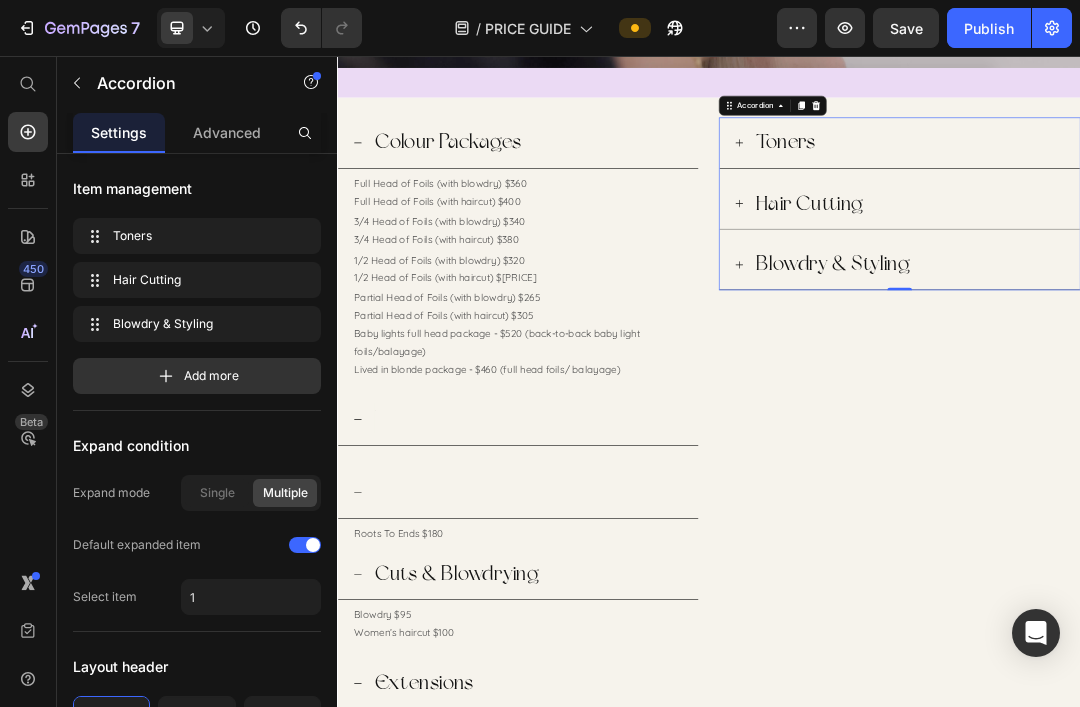 click 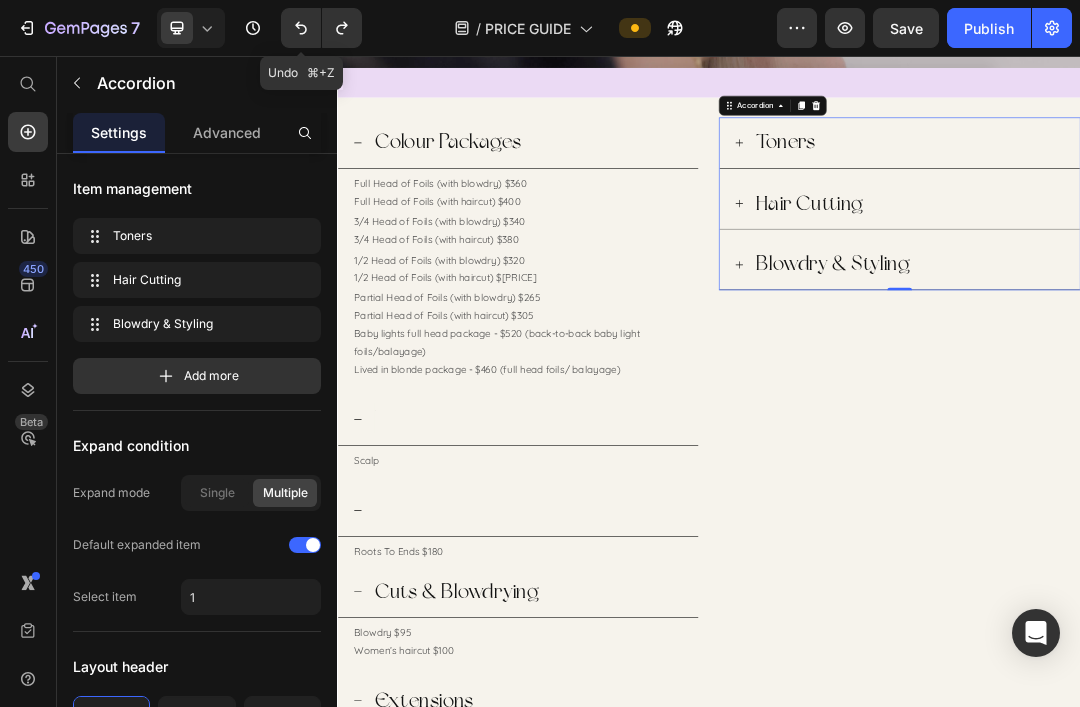 click 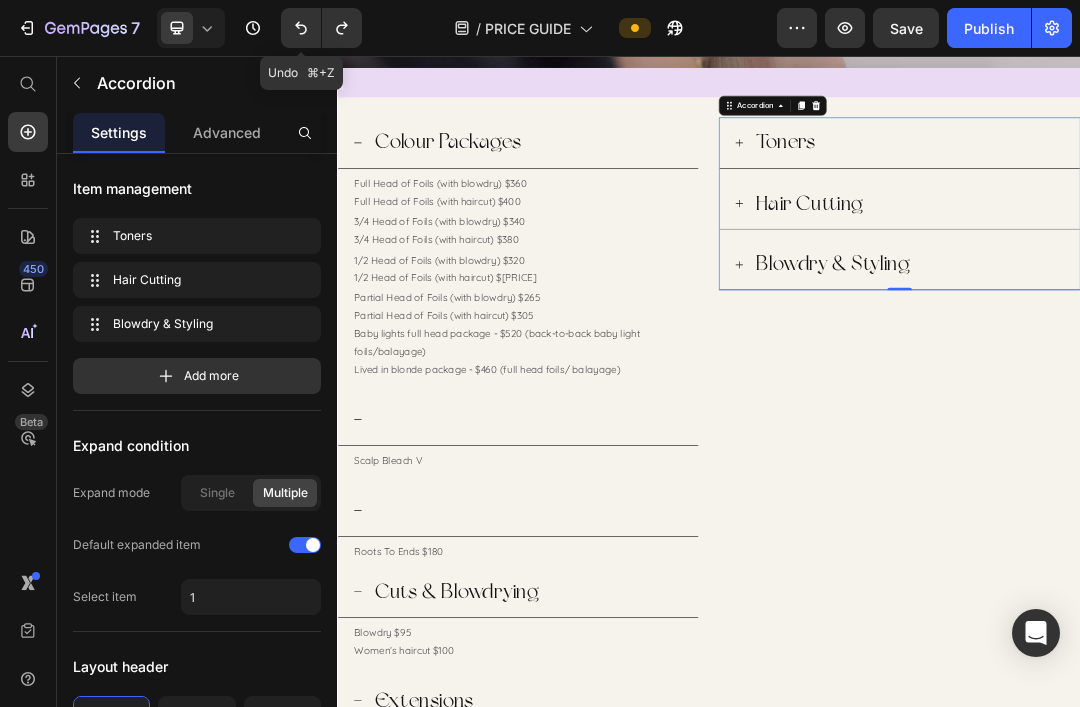 click 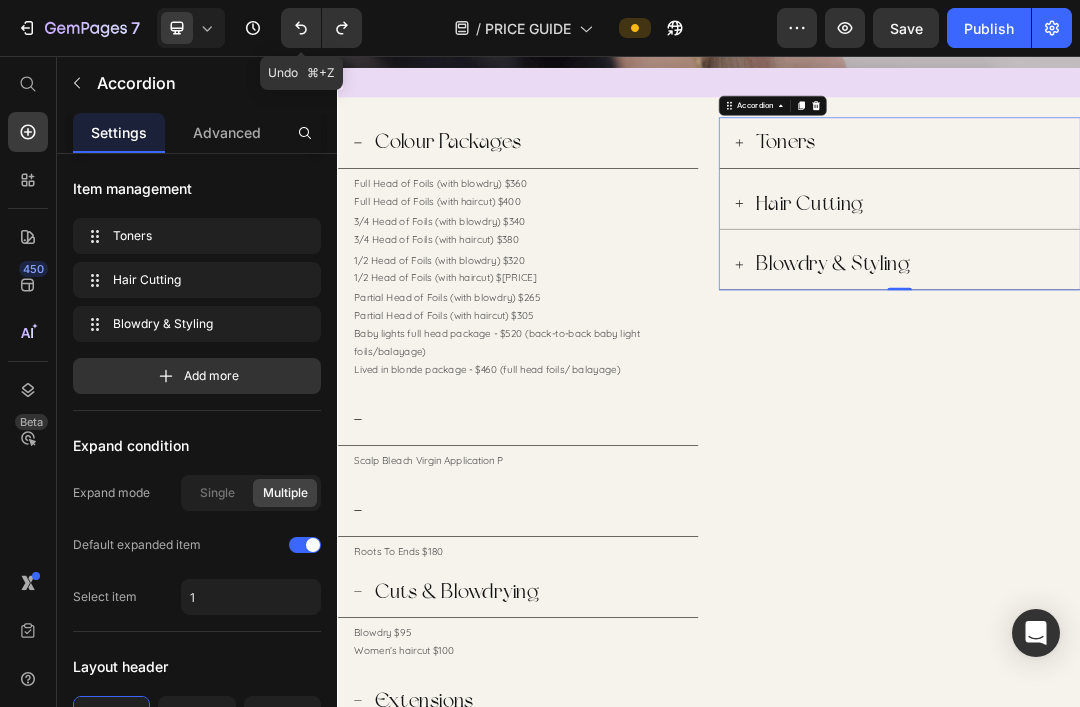 click 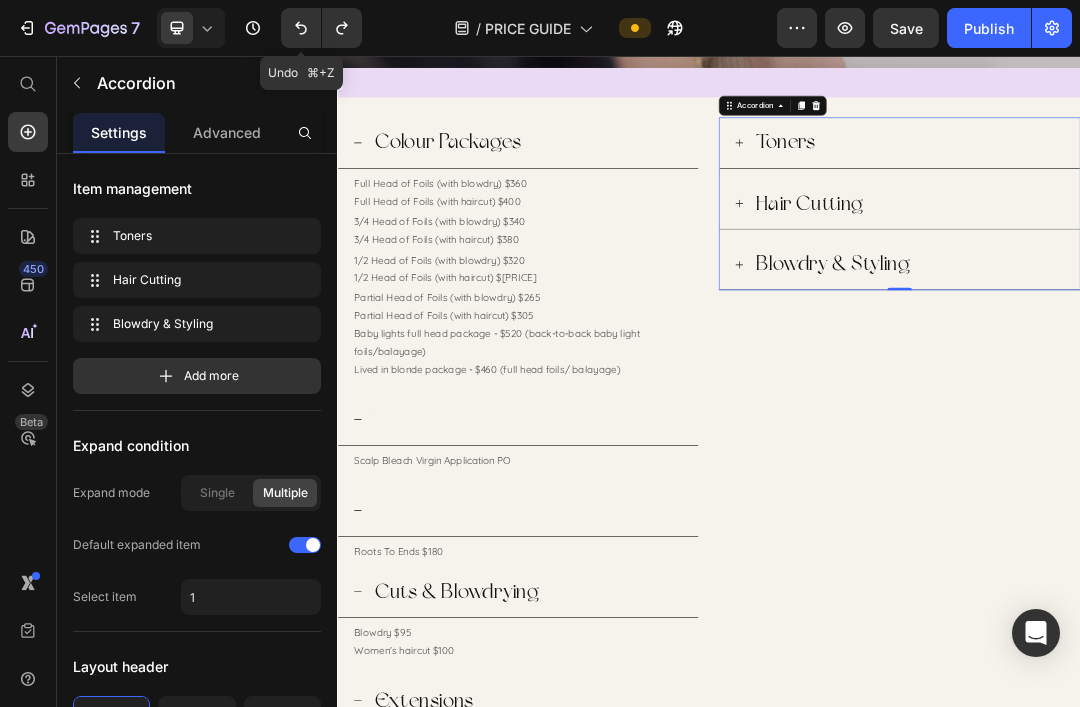 click 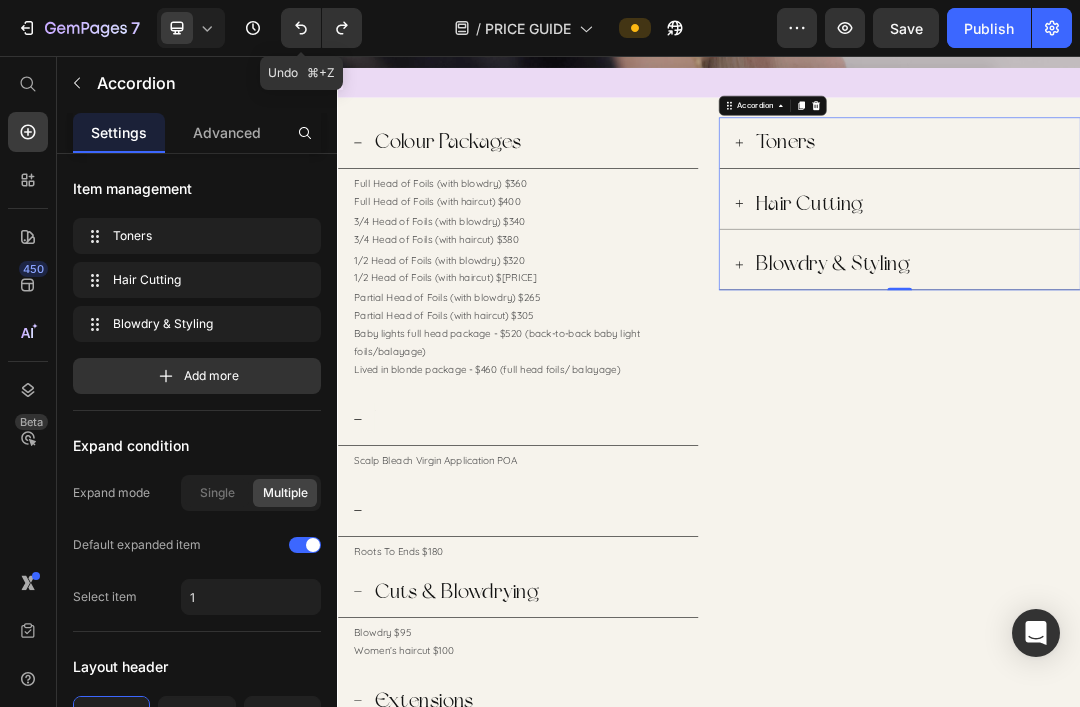 click 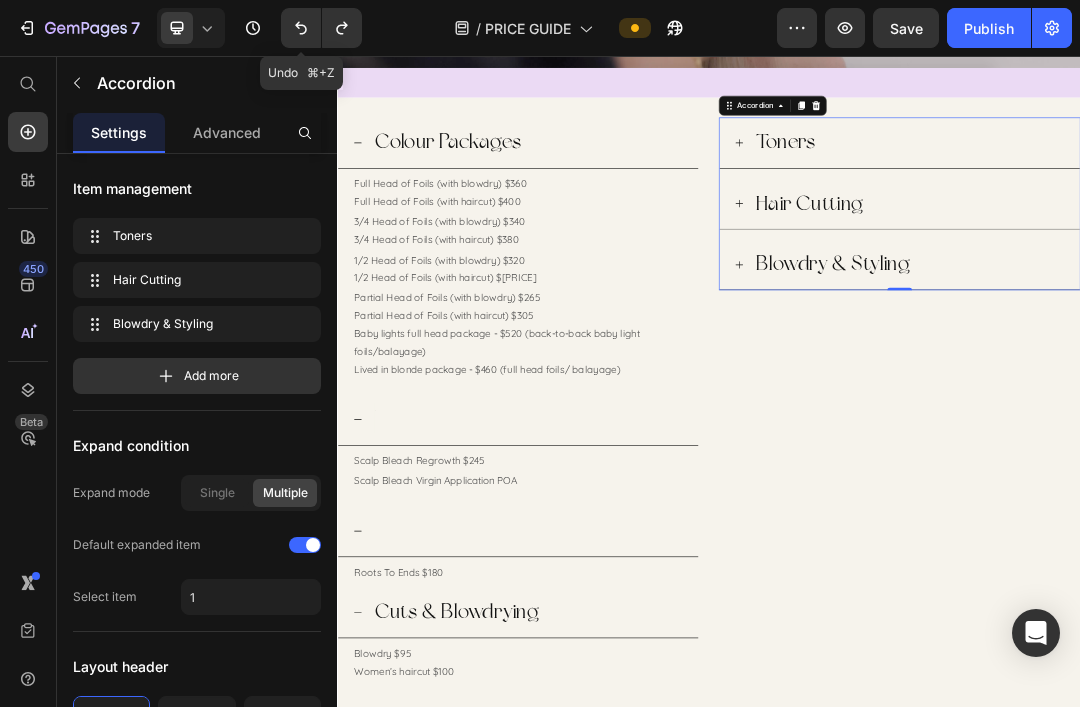 click 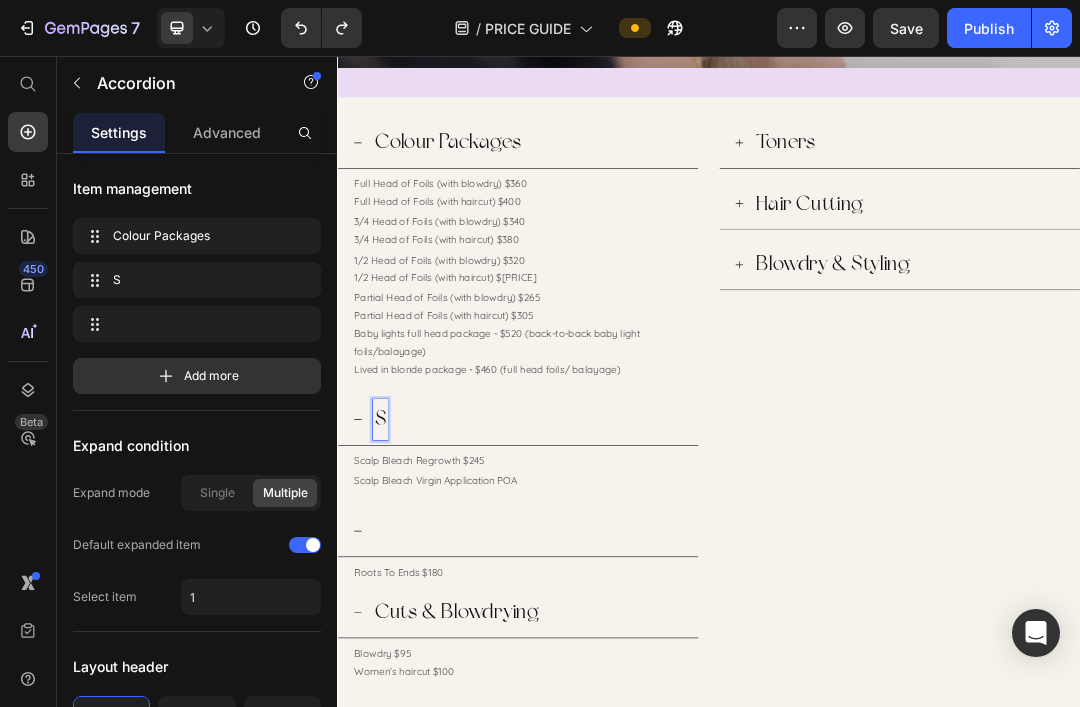 click on "S" at bounding box center [406, 642] 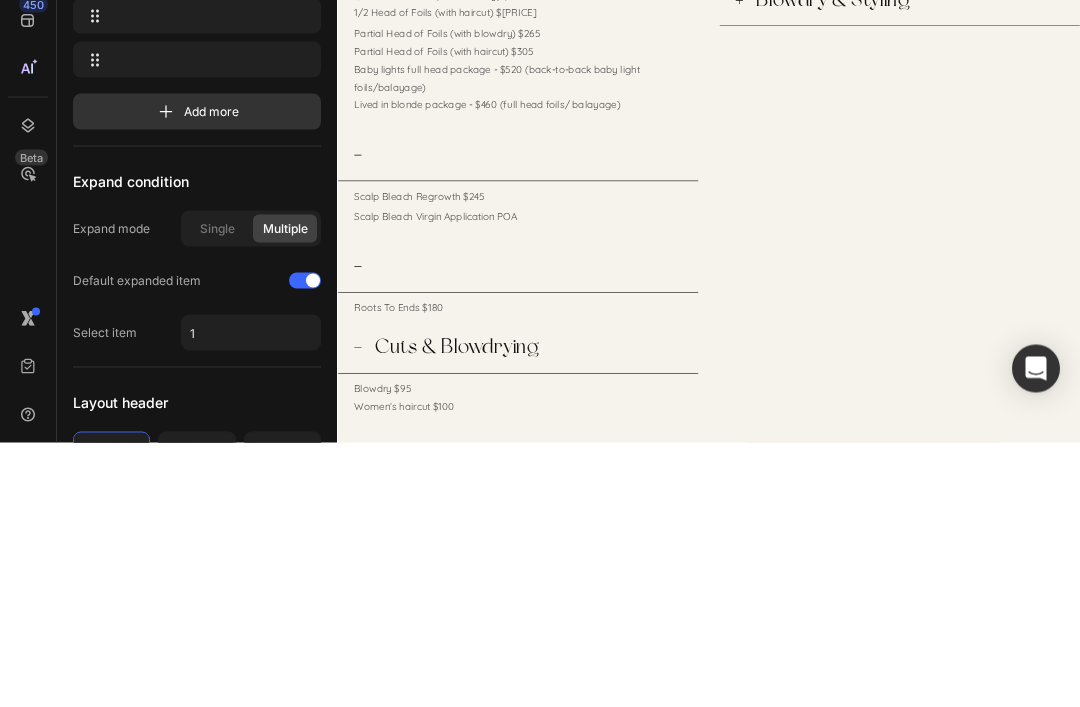 scroll, scrollTop: 265, scrollLeft: 0, axis: vertical 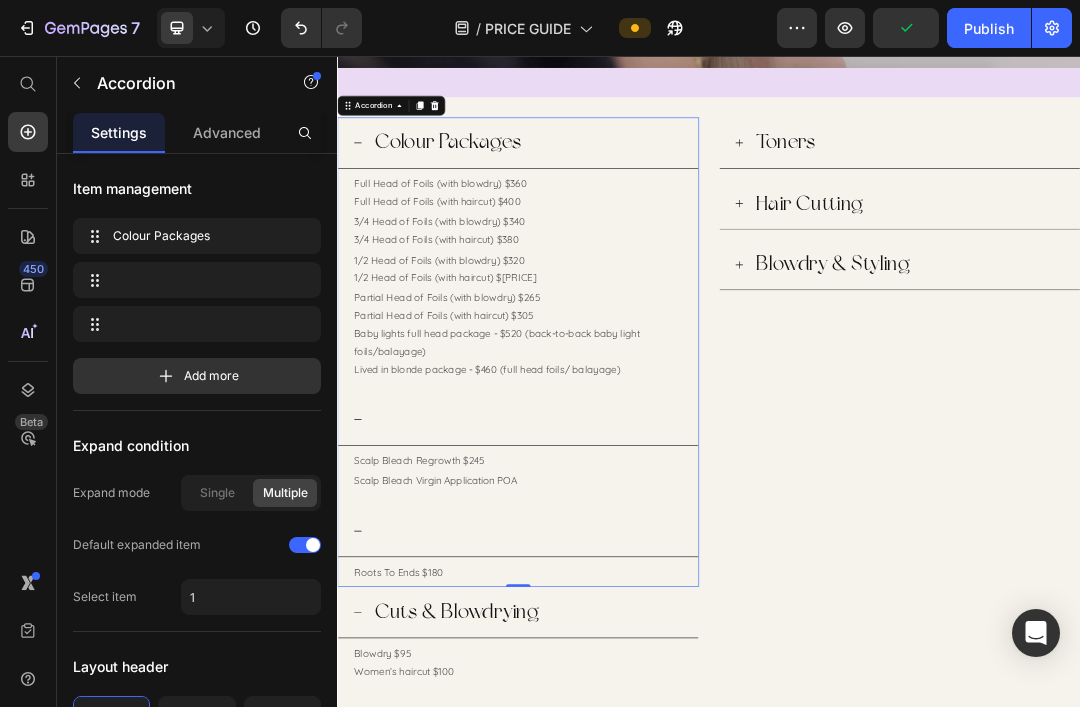 click 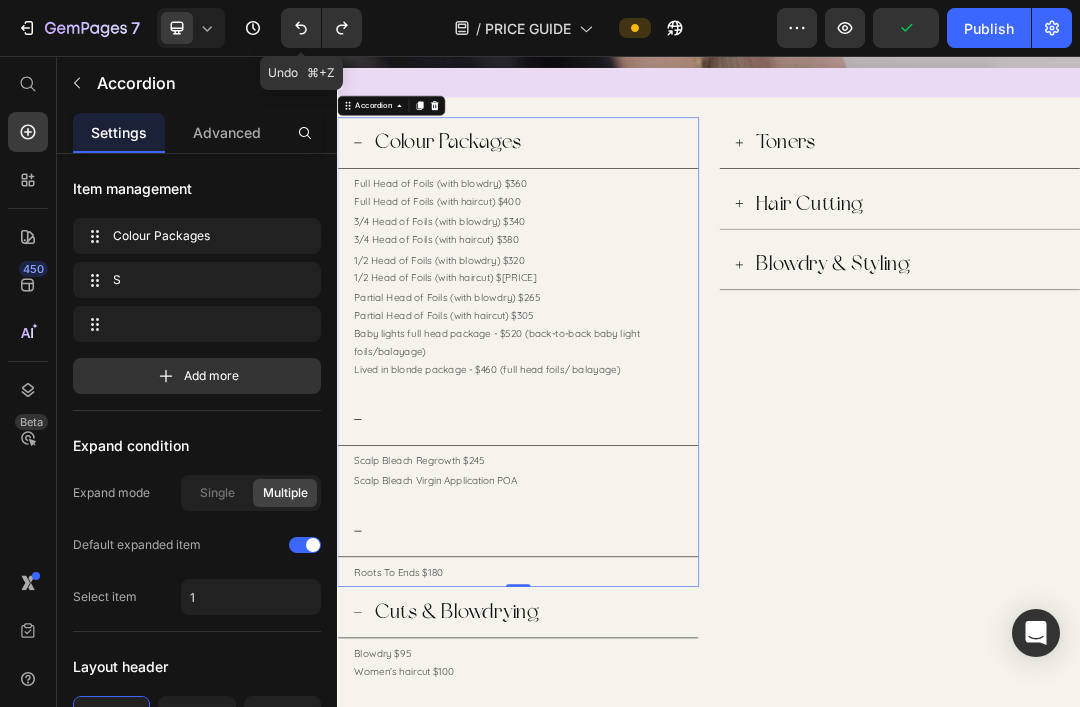 click 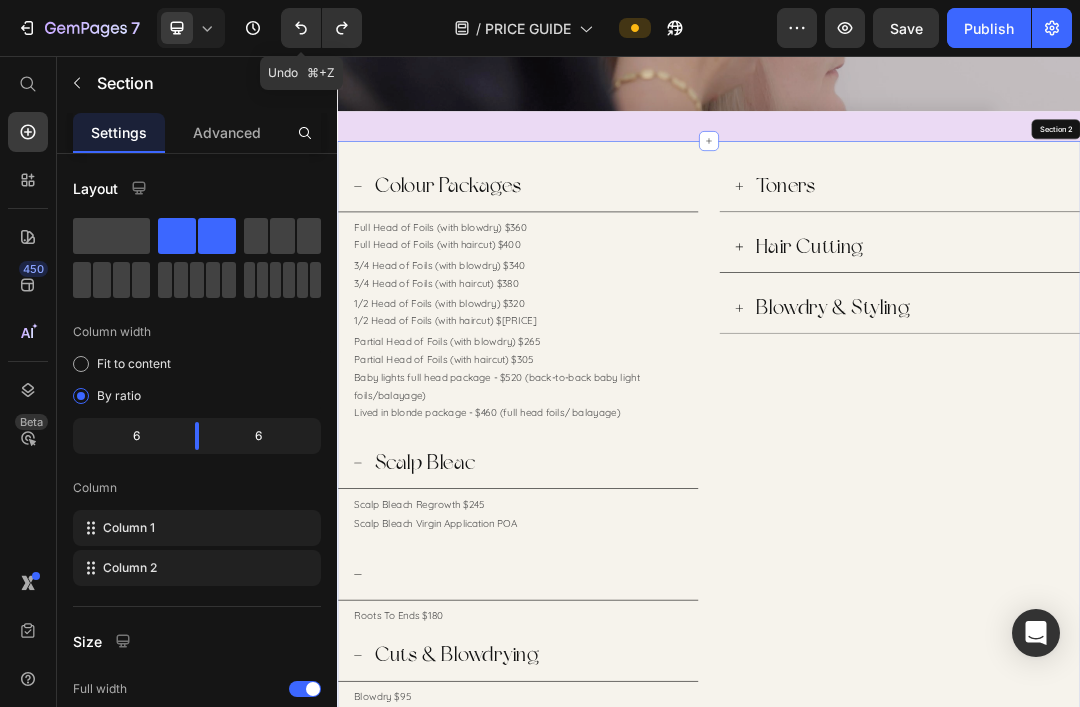scroll, scrollTop: 768, scrollLeft: 0, axis: vertical 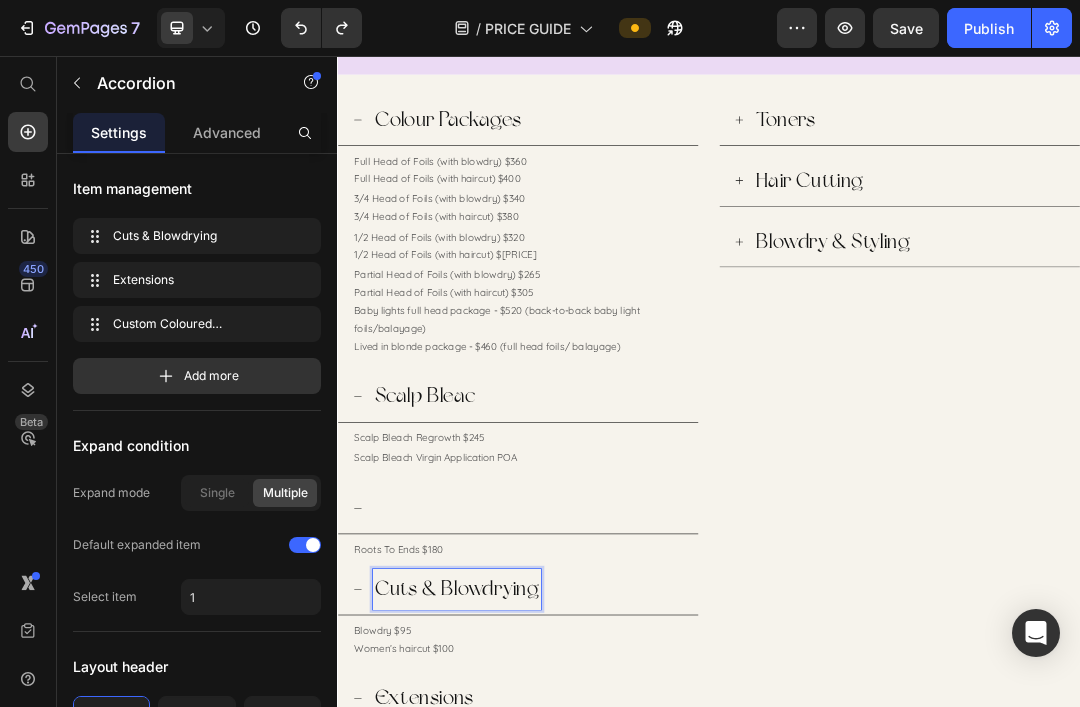 click on "Cuts & Blowdrying" at bounding box center [530, 916] 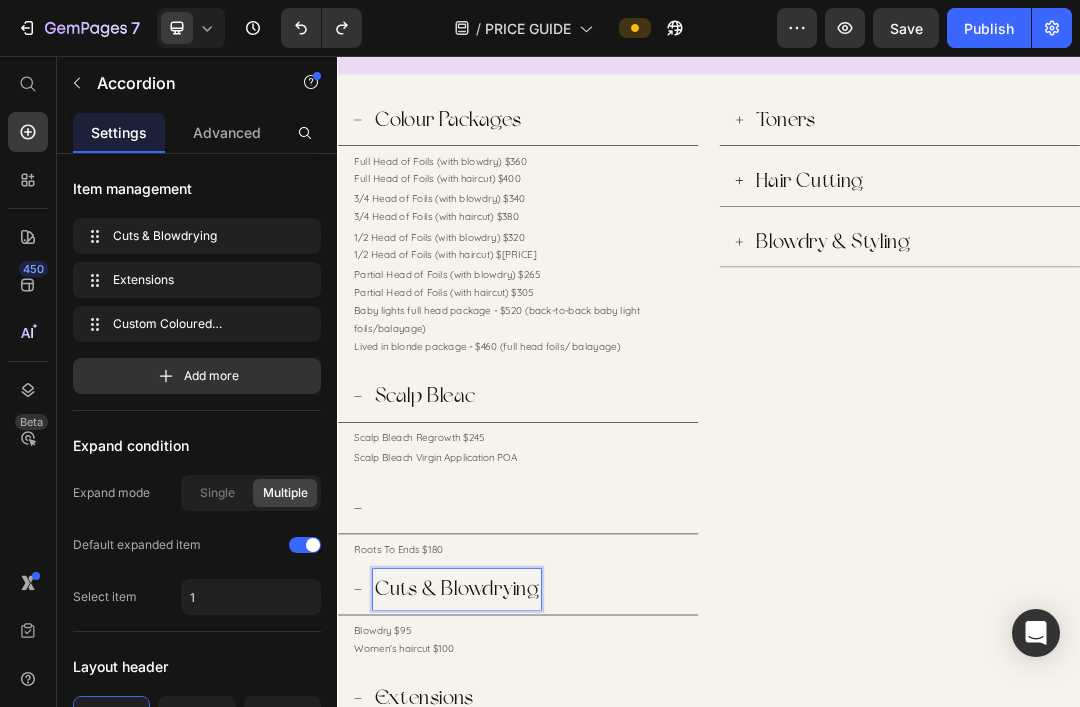 scroll, scrollTop: 24, scrollLeft: 0, axis: vertical 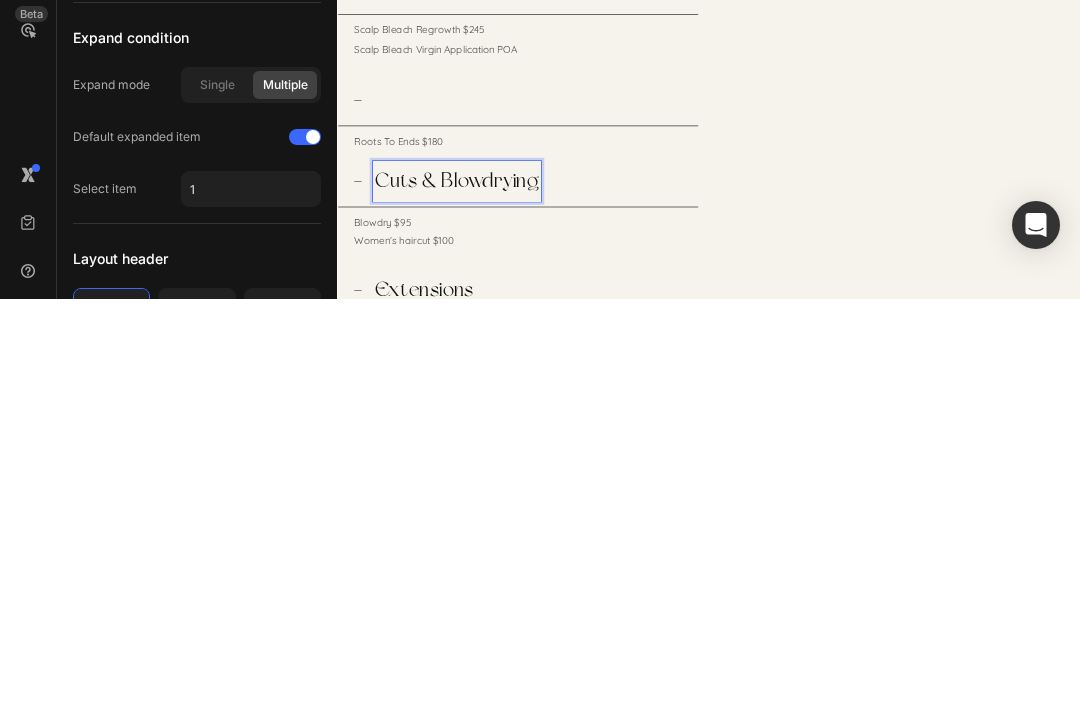 click on "Cuts & Blowdrying" at bounding box center [530, 508] 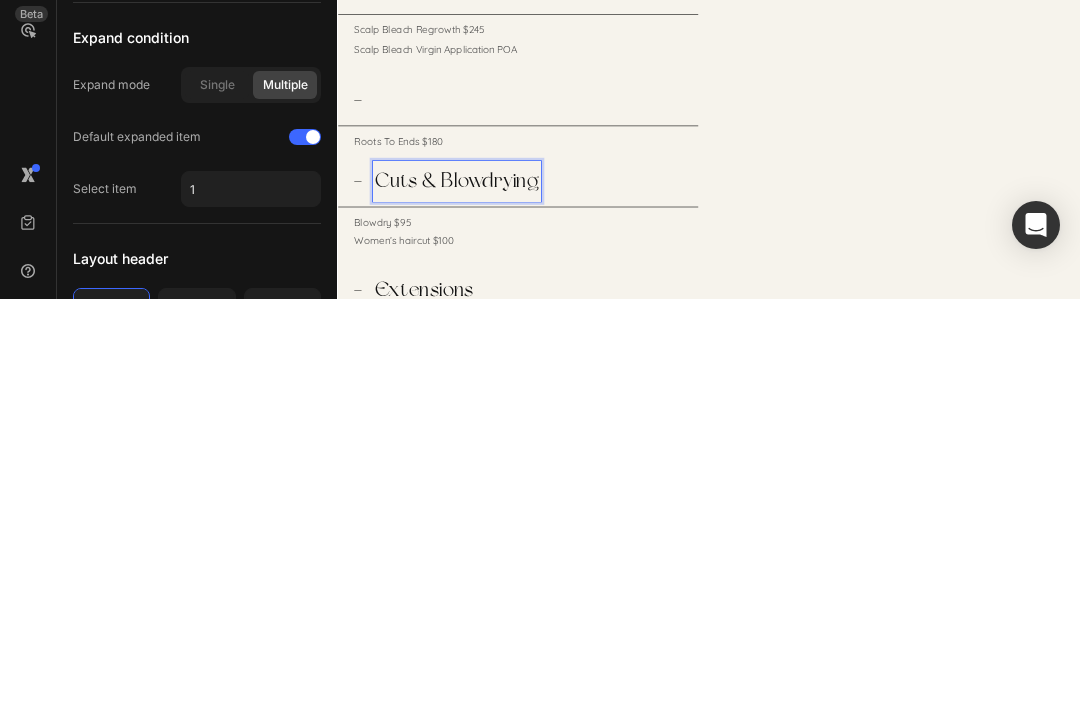 click on "Cuts & Blowdrying" at bounding box center [530, 508] 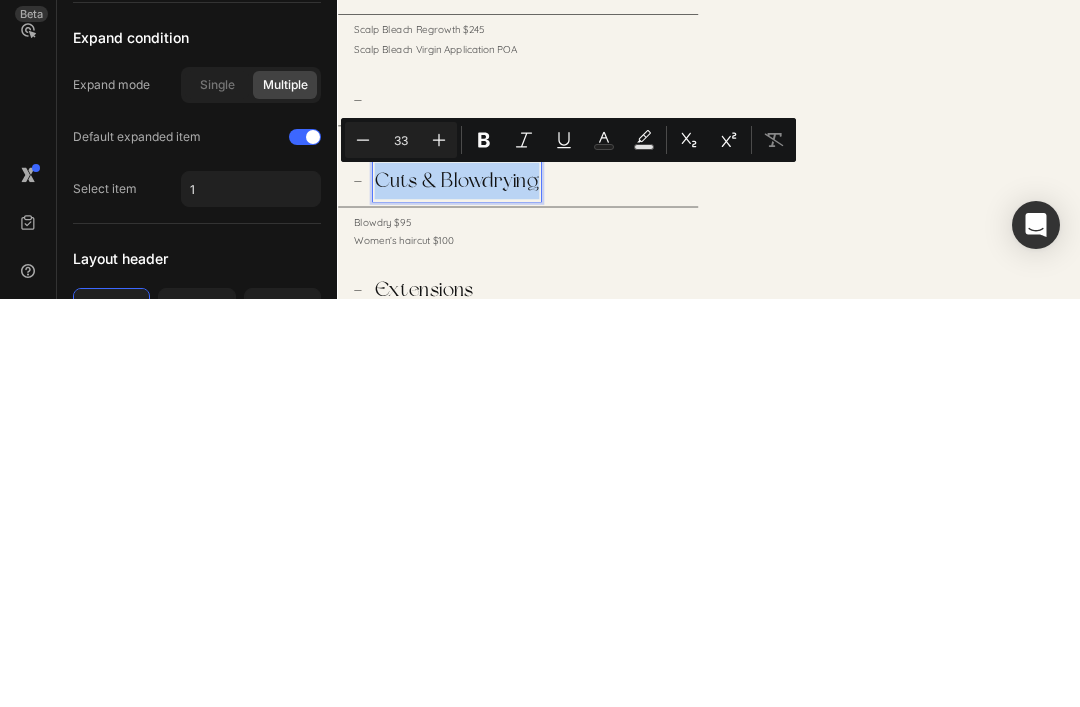 copy on "Cuts & Blowdrying" 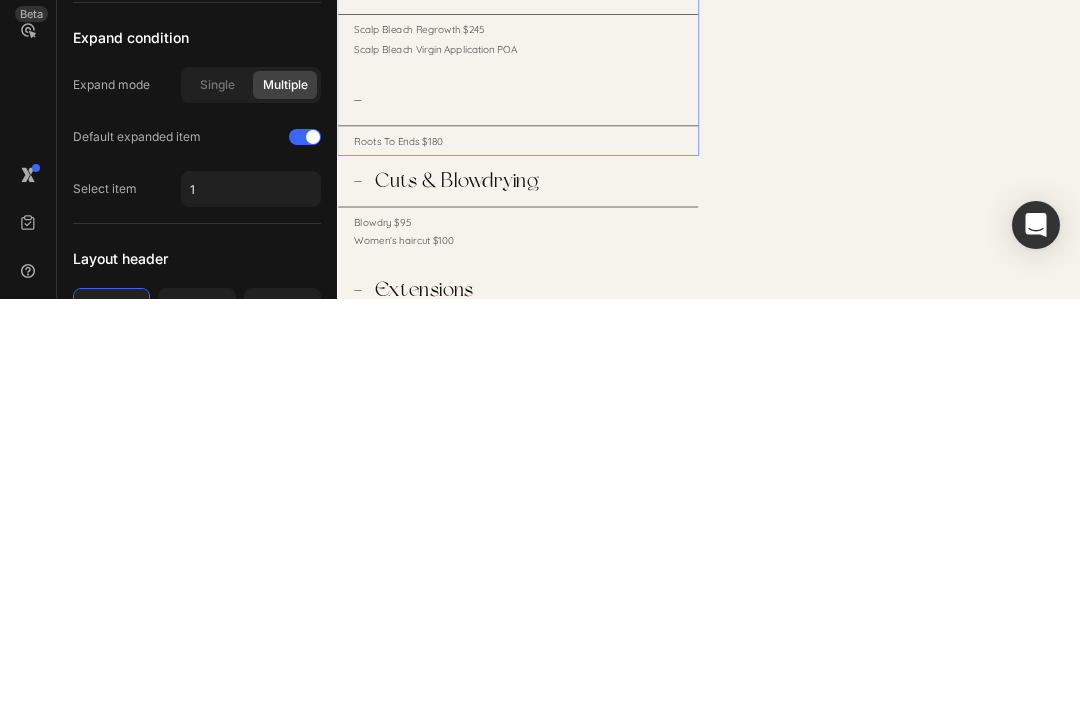 scroll, scrollTop: 0, scrollLeft: 0, axis: both 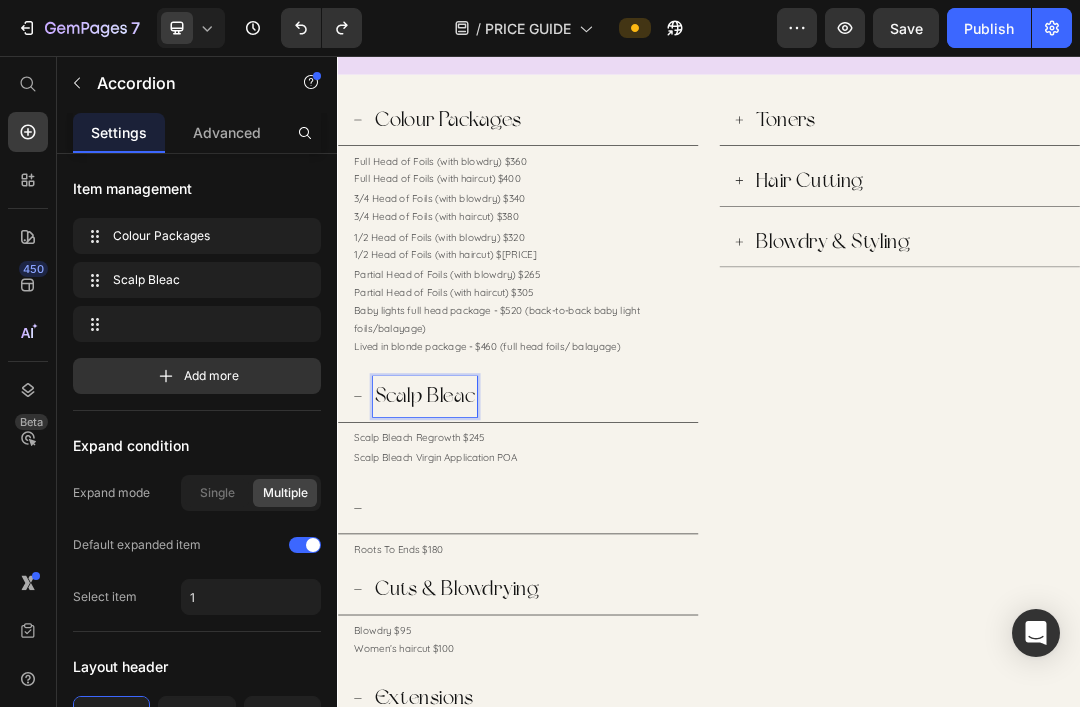 click on "Scalp Bleac" at bounding box center (478, 605) 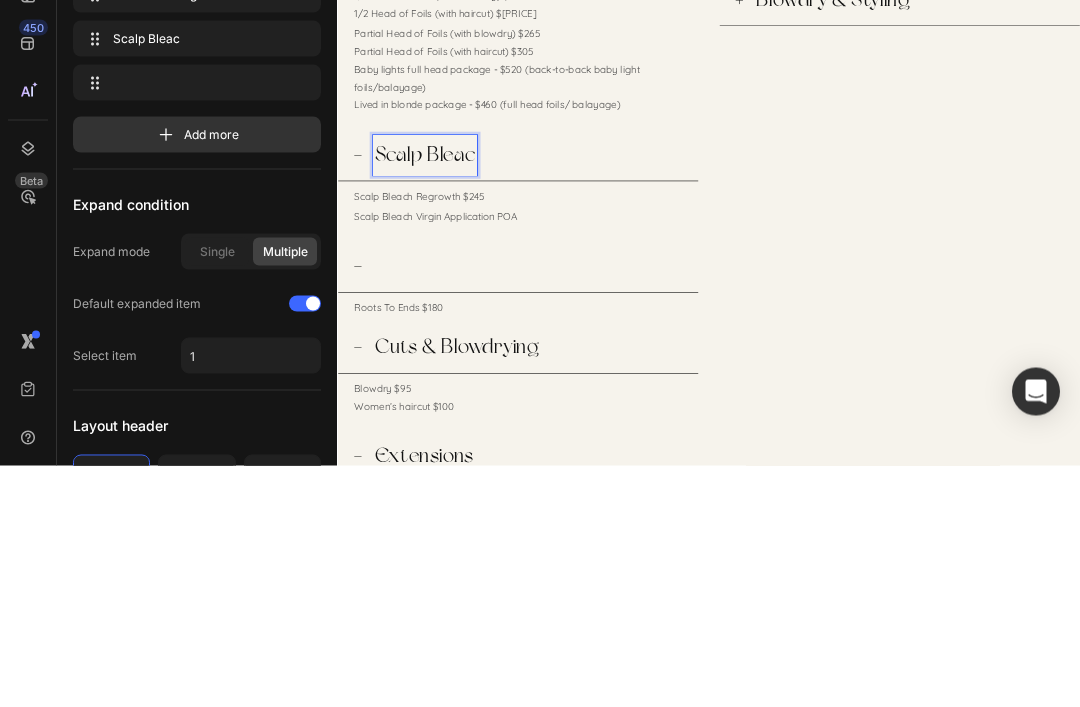 click on "Scalp Bleac" at bounding box center [478, 364] 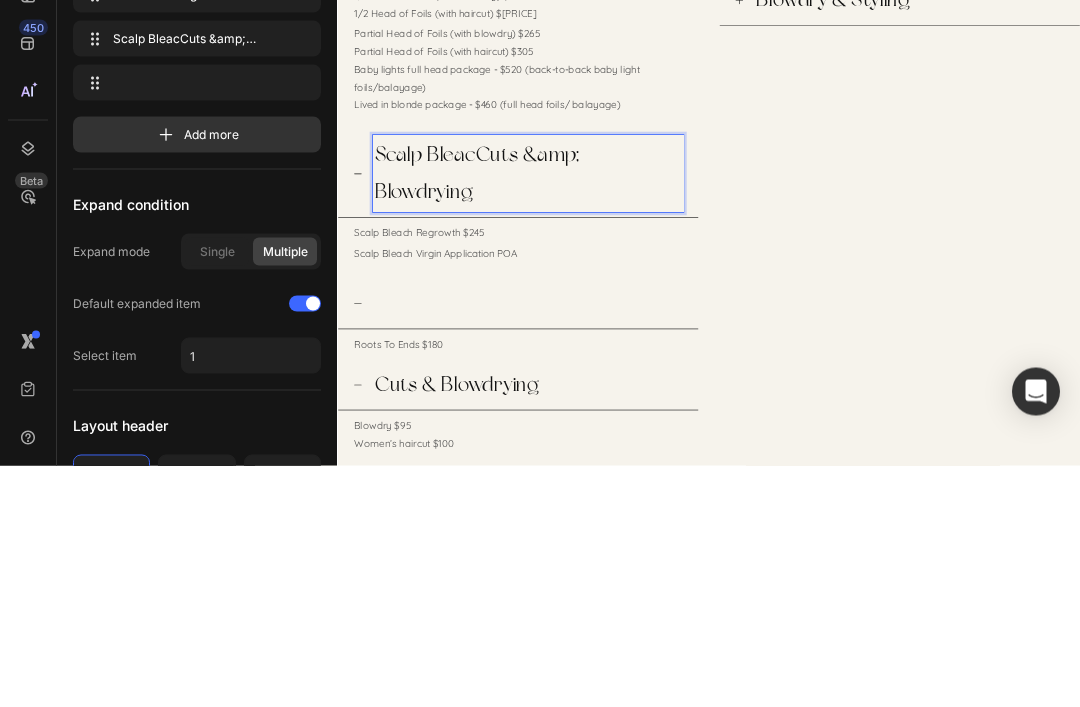 click on "Scalp BleacCuts &amp; Blowdrying" at bounding box center [645, 394] 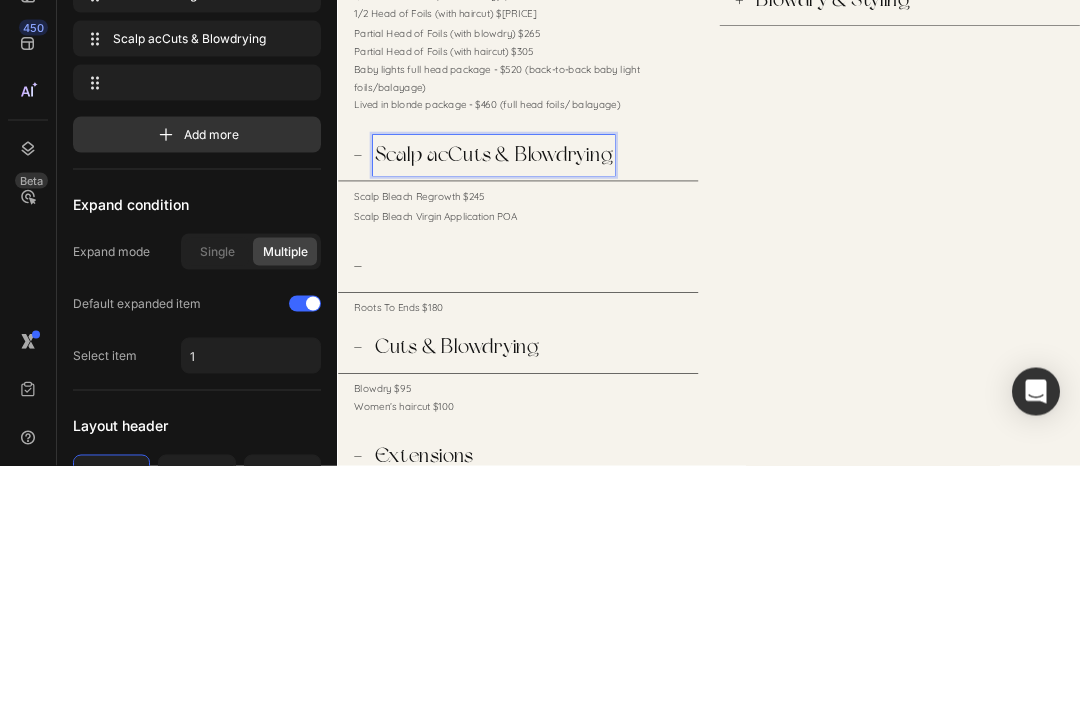 click on "Scalp acCuts & Blowdrying" at bounding box center (589, 364) 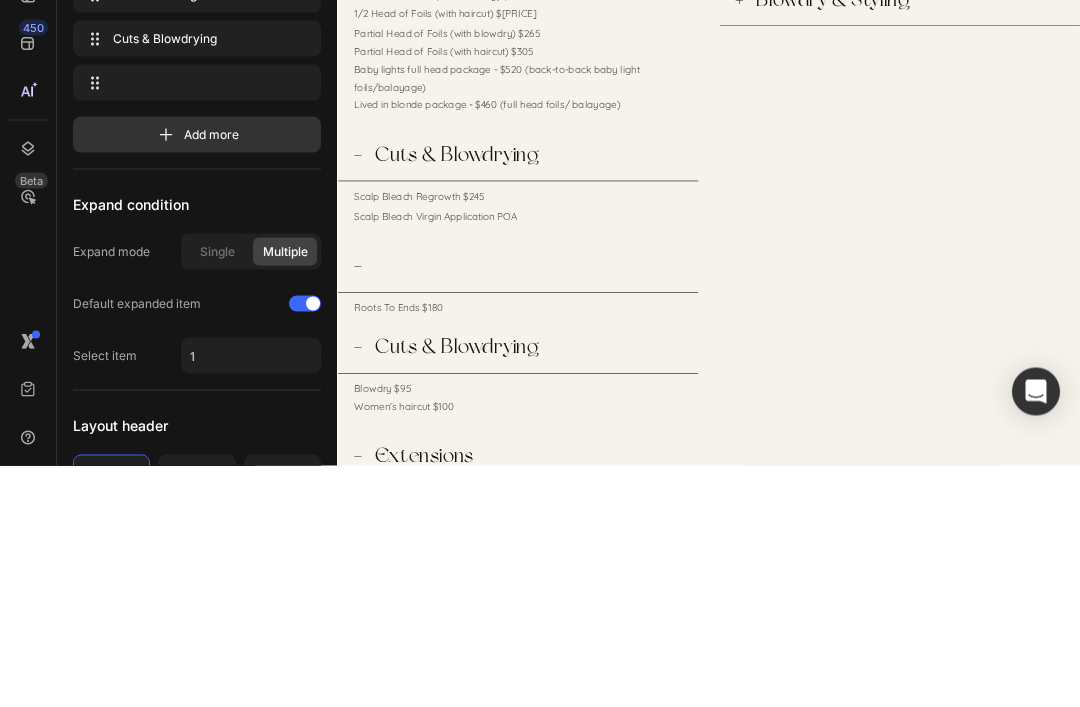 scroll, scrollTop: 242, scrollLeft: 0, axis: vertical 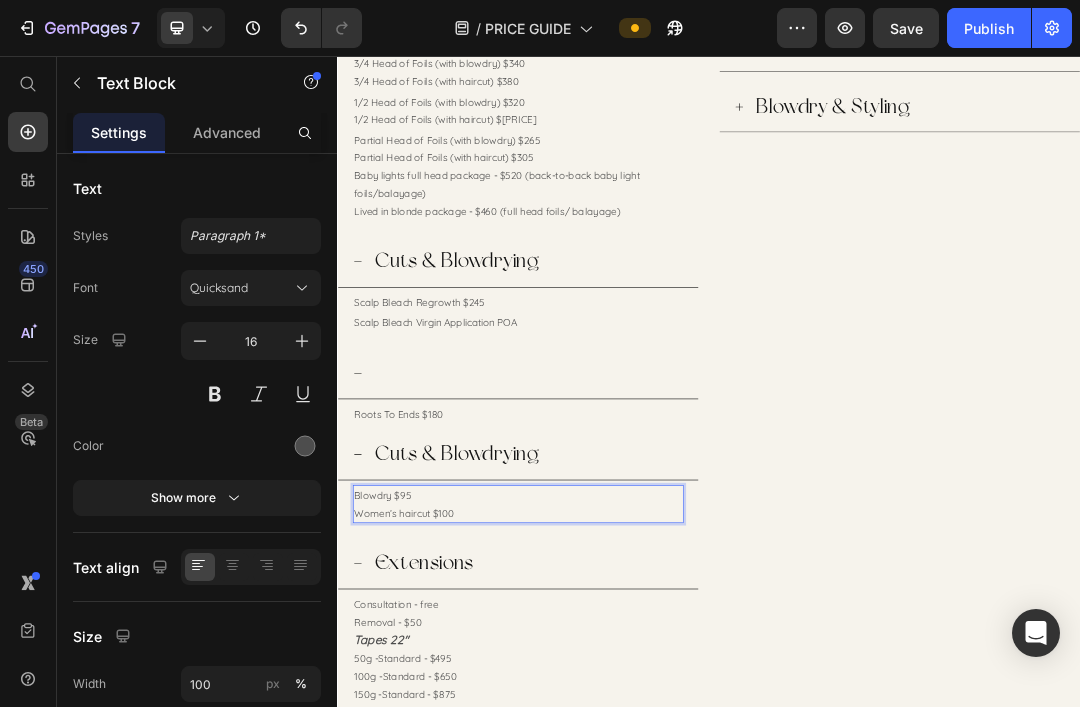 click on "Women’s haircut $100" at bounding box center (629, 794) 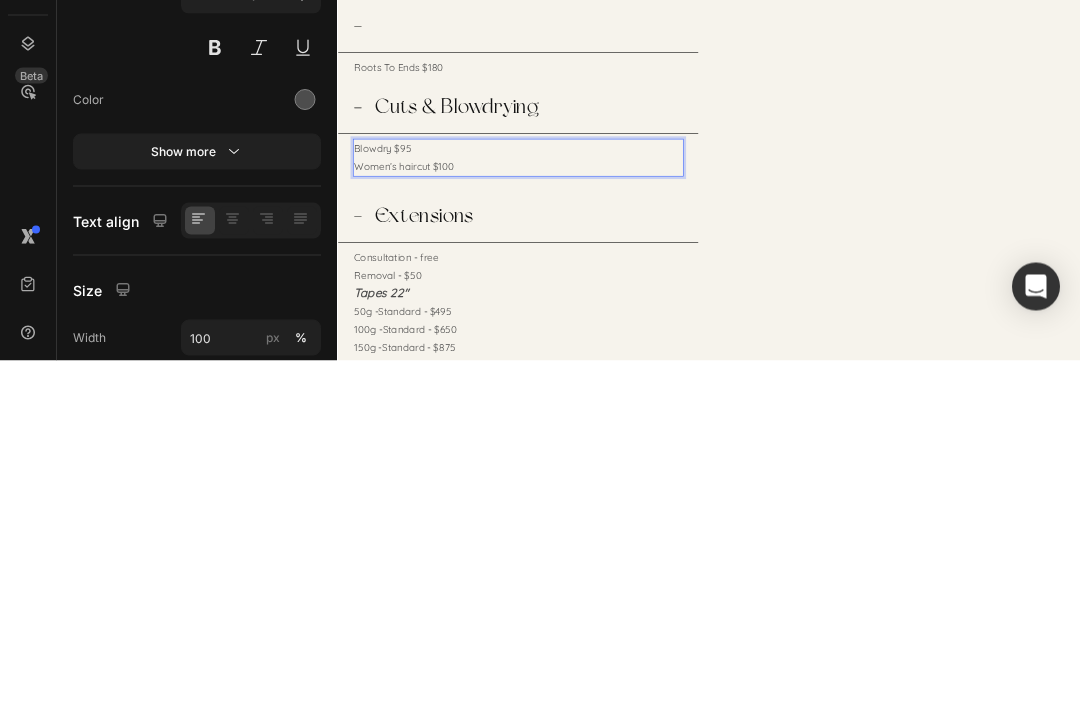 click on "Women’s haircut $100" at bounding box center (629, 448) 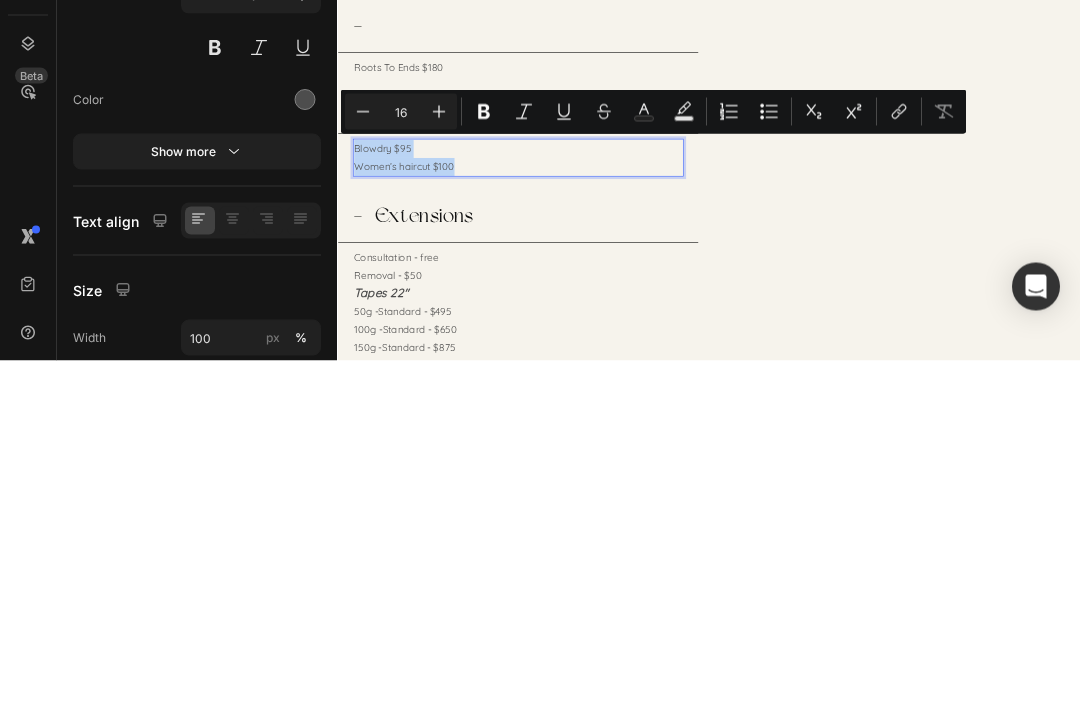 copy on "Blowdry $[PRICE] Women’s haircut $[PRICE]" 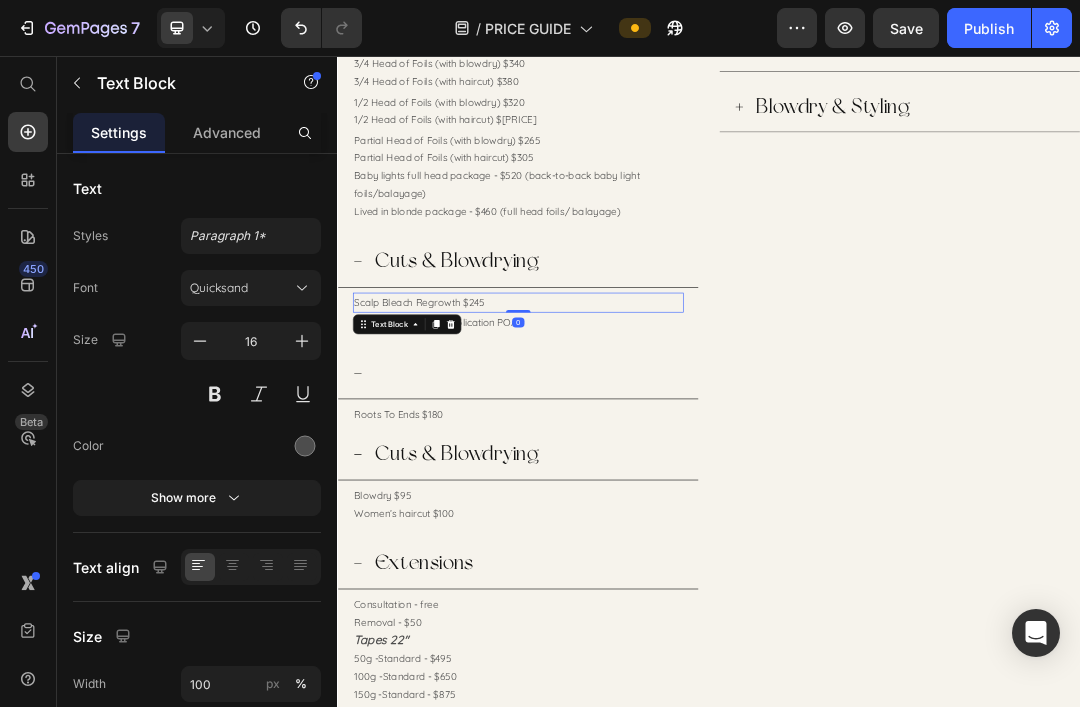 click on "Scalp Bleach Regrowth $245" at bounding box center [629, 454] 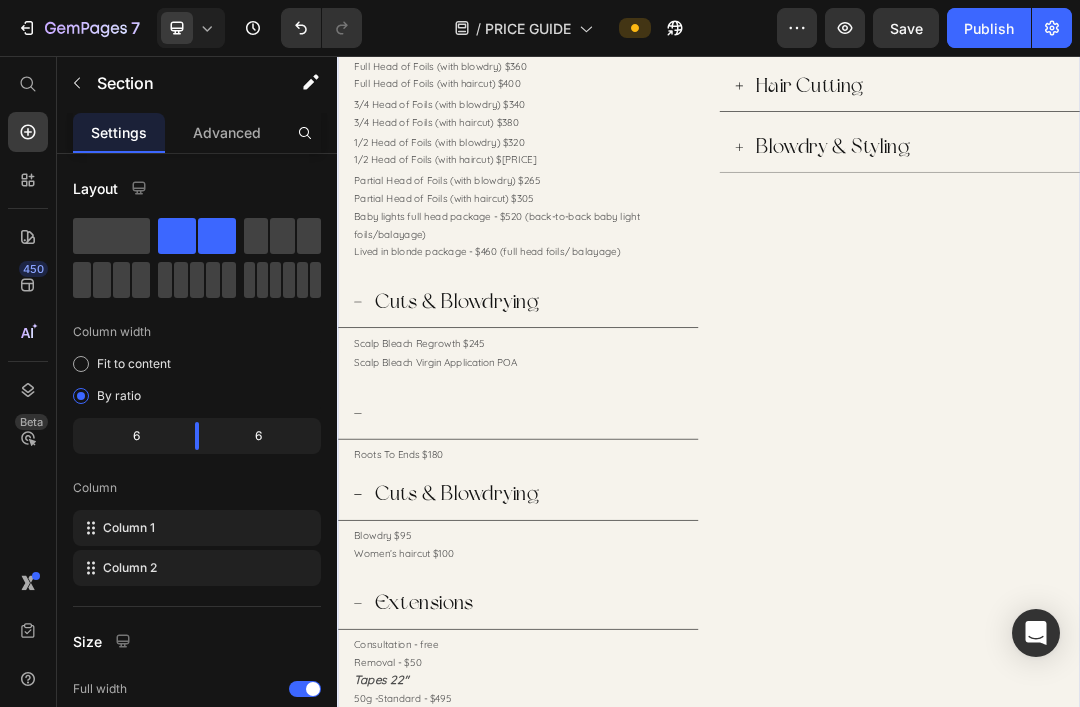 scroll, scrollTop: 918, scrollLeft: 0, axis: vertical 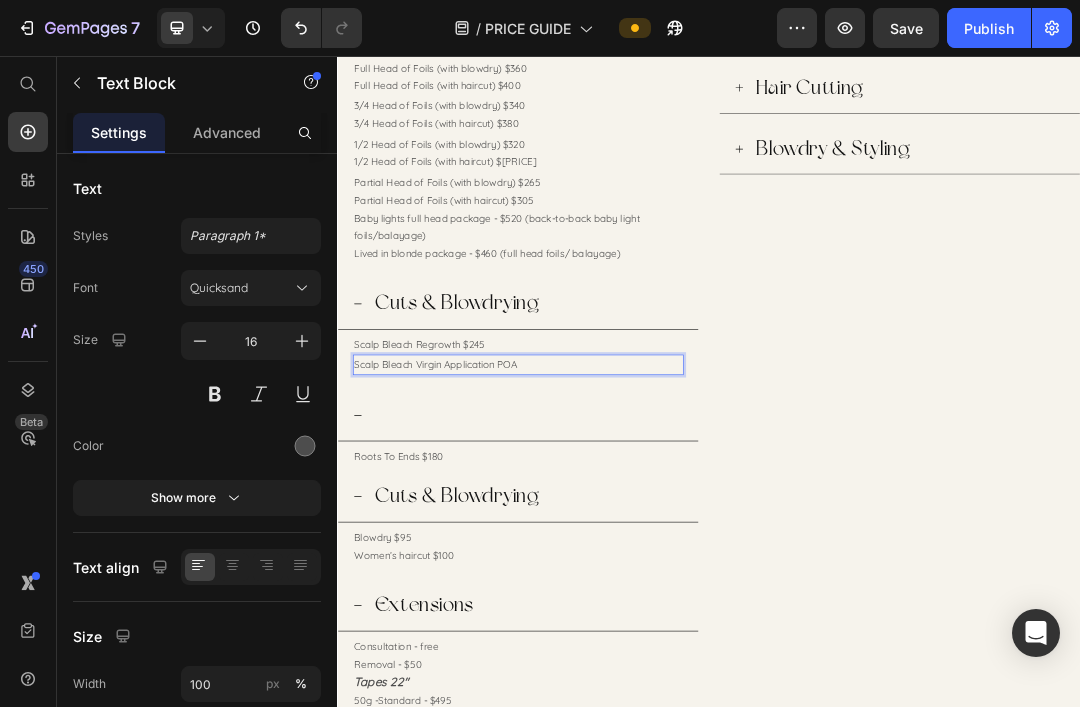 click on "Scalp Bleach Virgin Application POA" at bounding box center [629, 554] 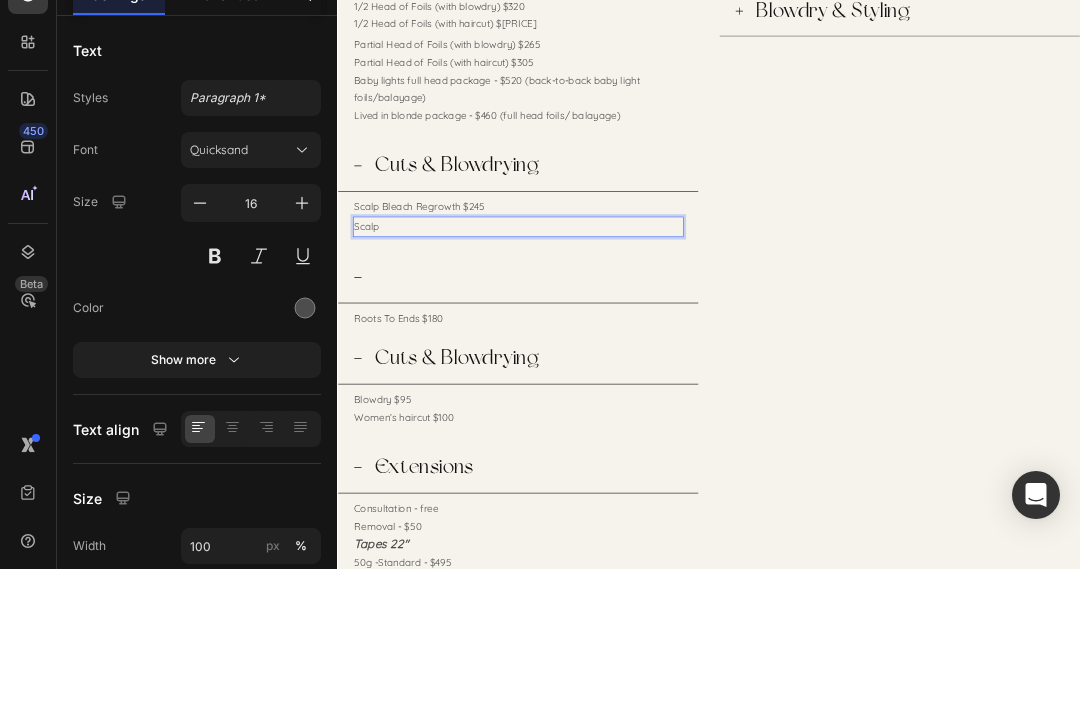 type 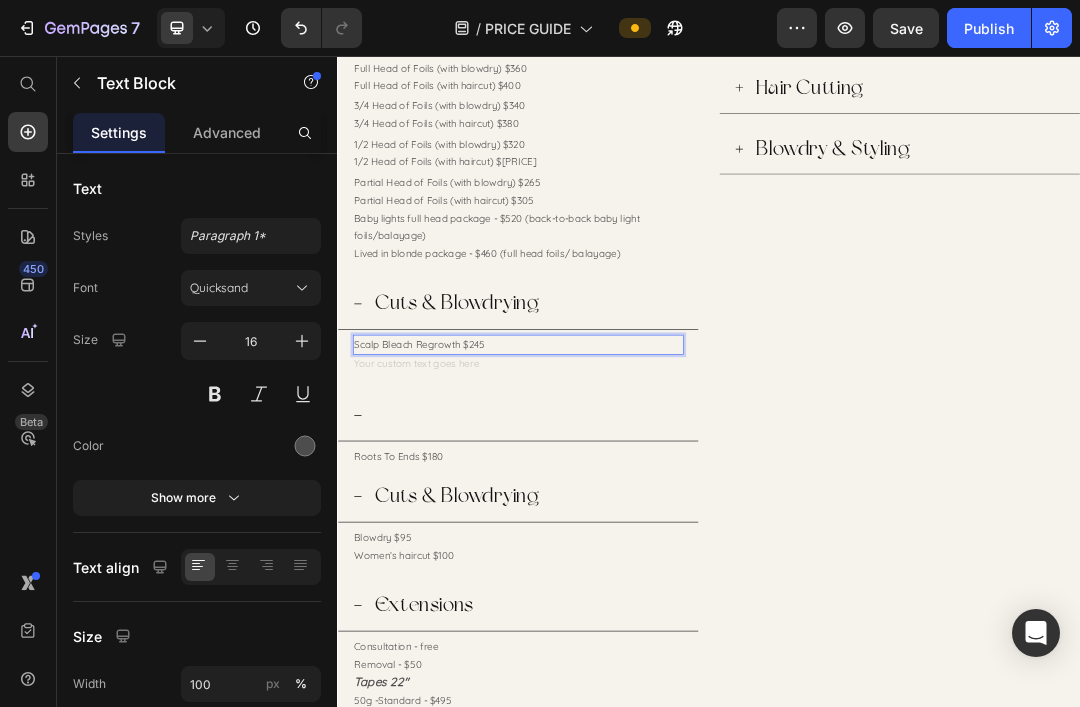 click on "Scalp Bleach Regrowth $245" at bounding box center (629, 522) 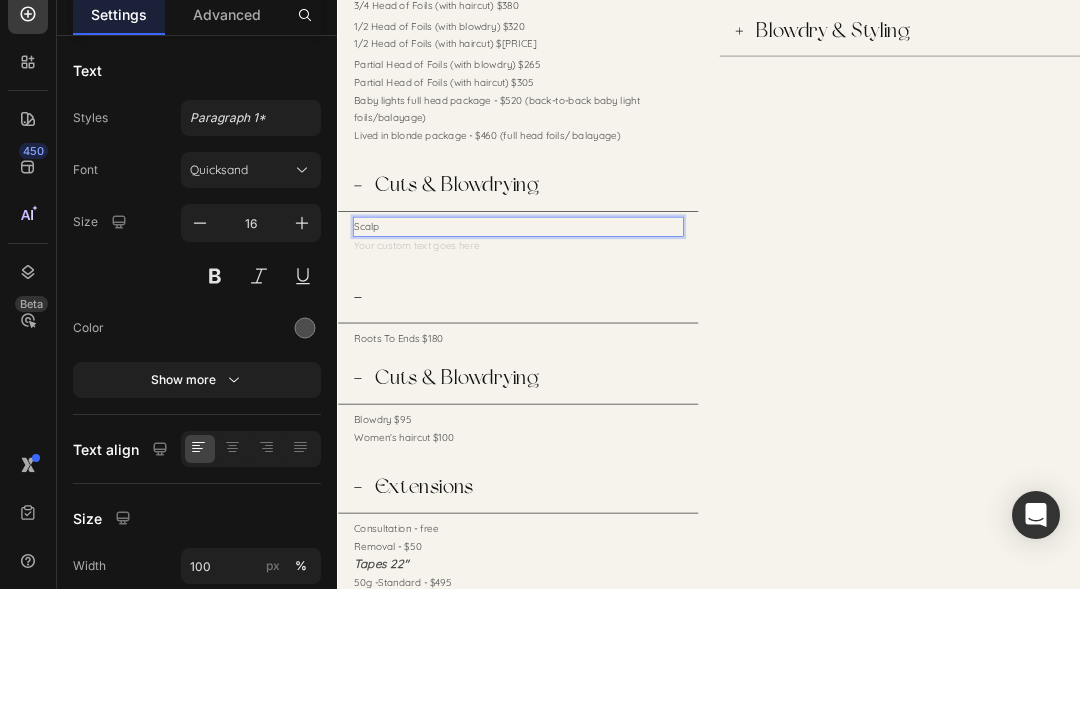 type 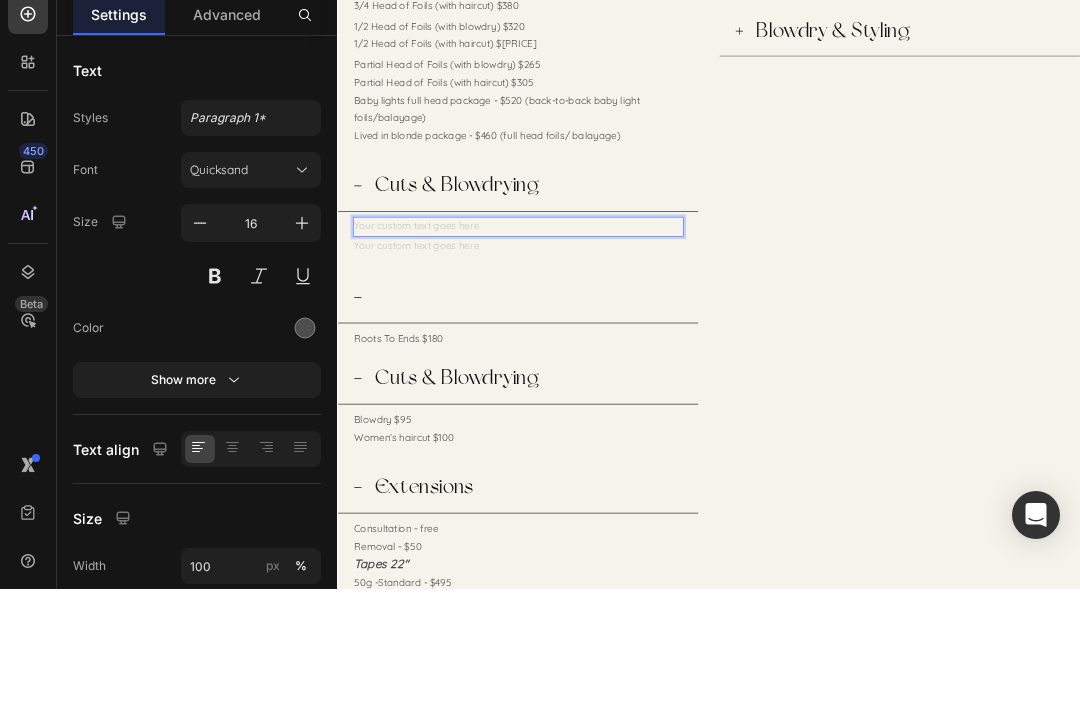 click at bounding box center (629, 404) 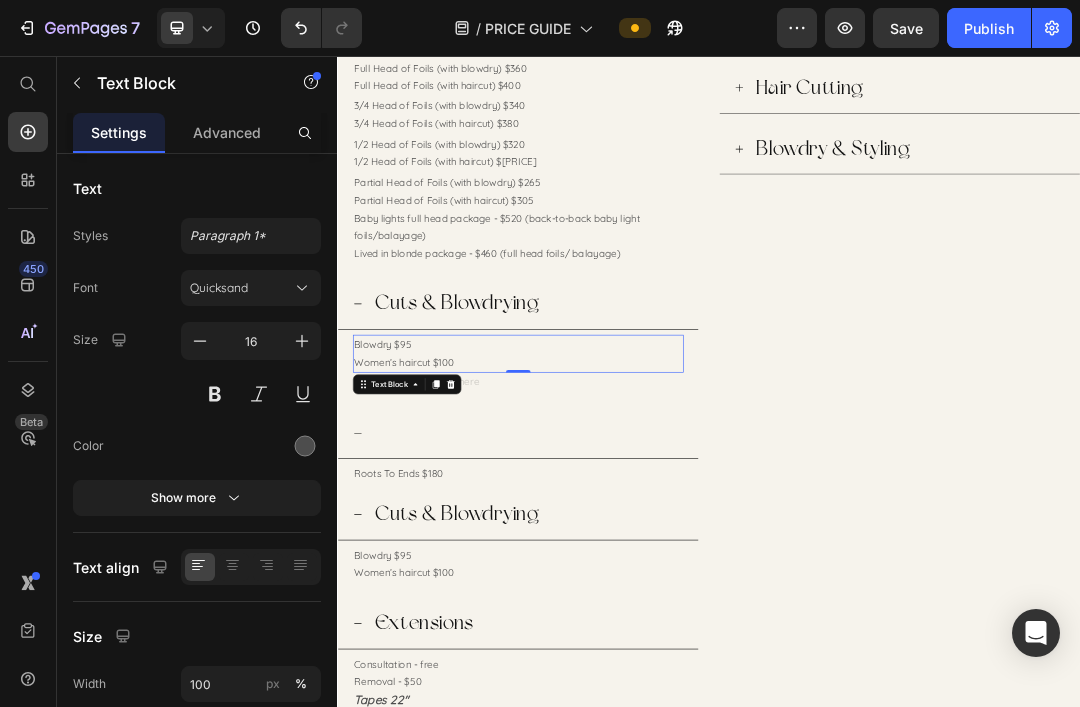 click on "Save" at bounding box center (906, 28) 